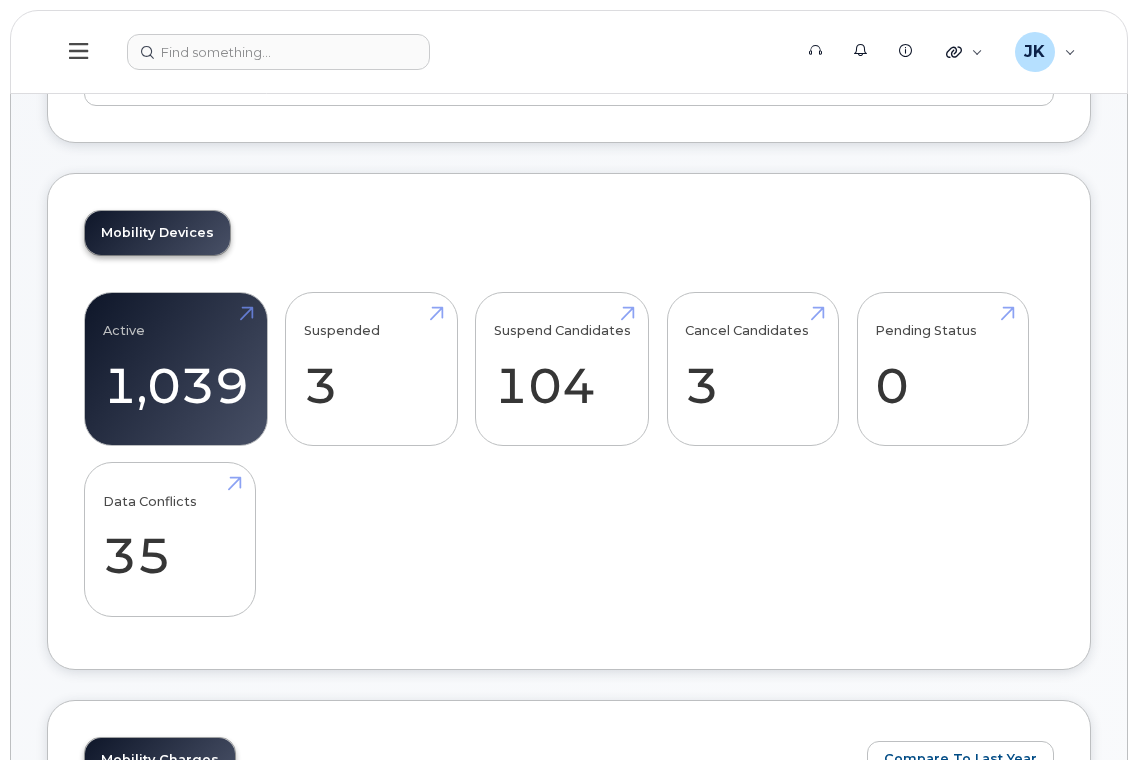 scroll, scrollTop: 400, scrollLeft: 0, axis: vertical 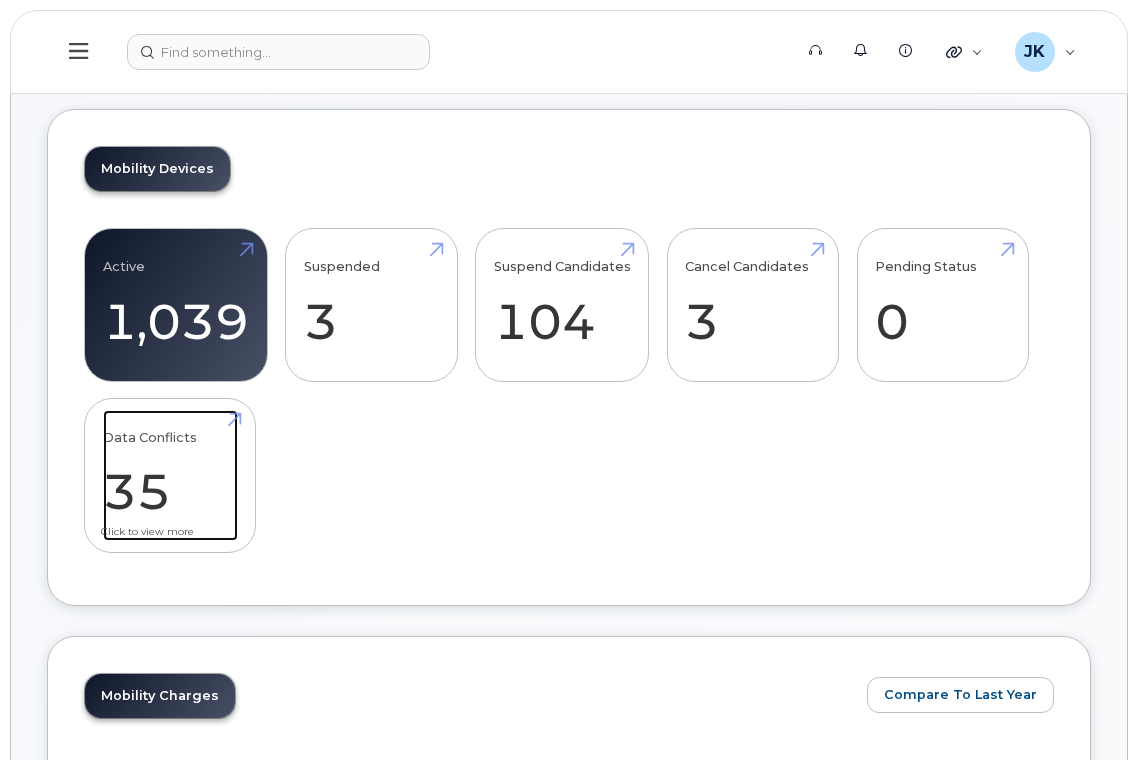 click on "Data Conflicts
35" at bounding box center (170, 476) 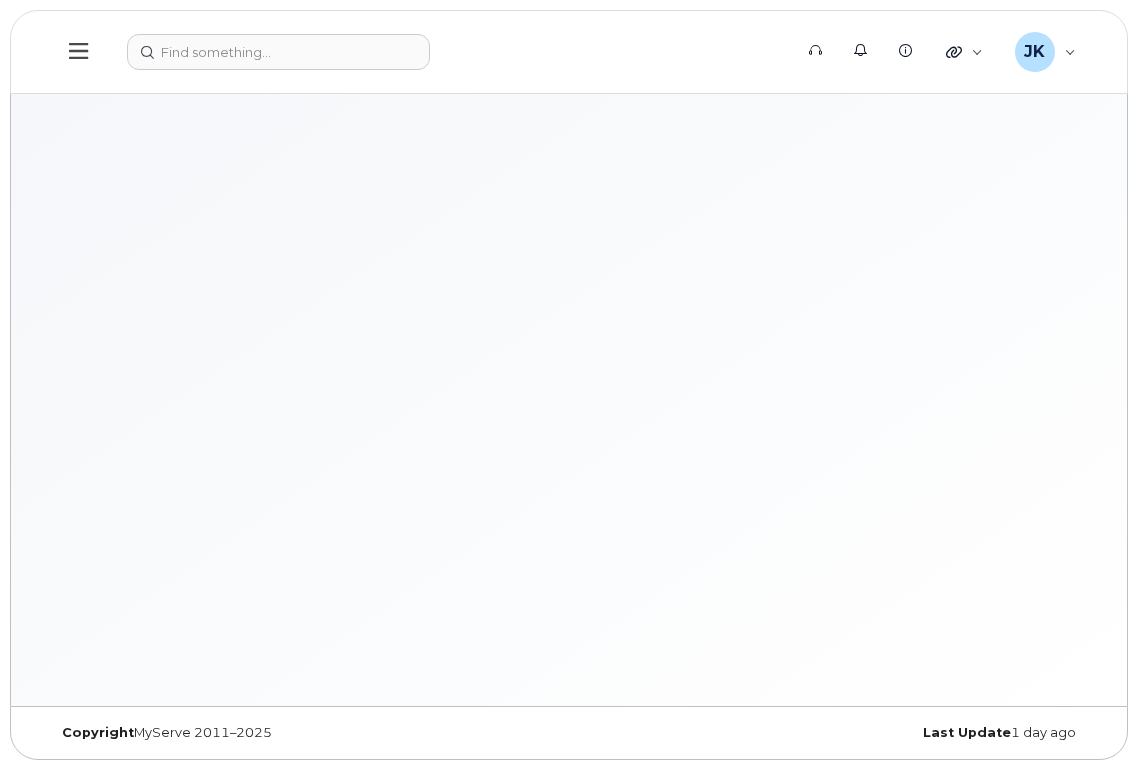 scroll, scrollTop: 0, scrollLeft: 0, axis: both 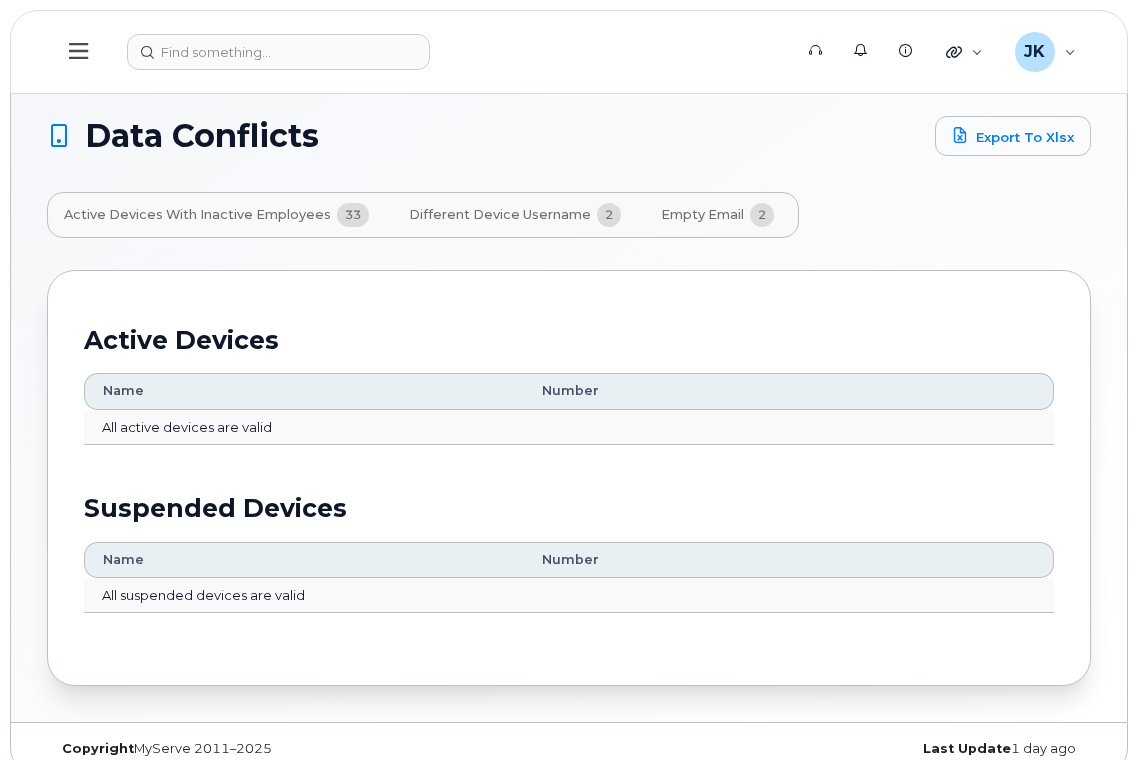 click on "Different Device Username" at bounding box center (500, 215) 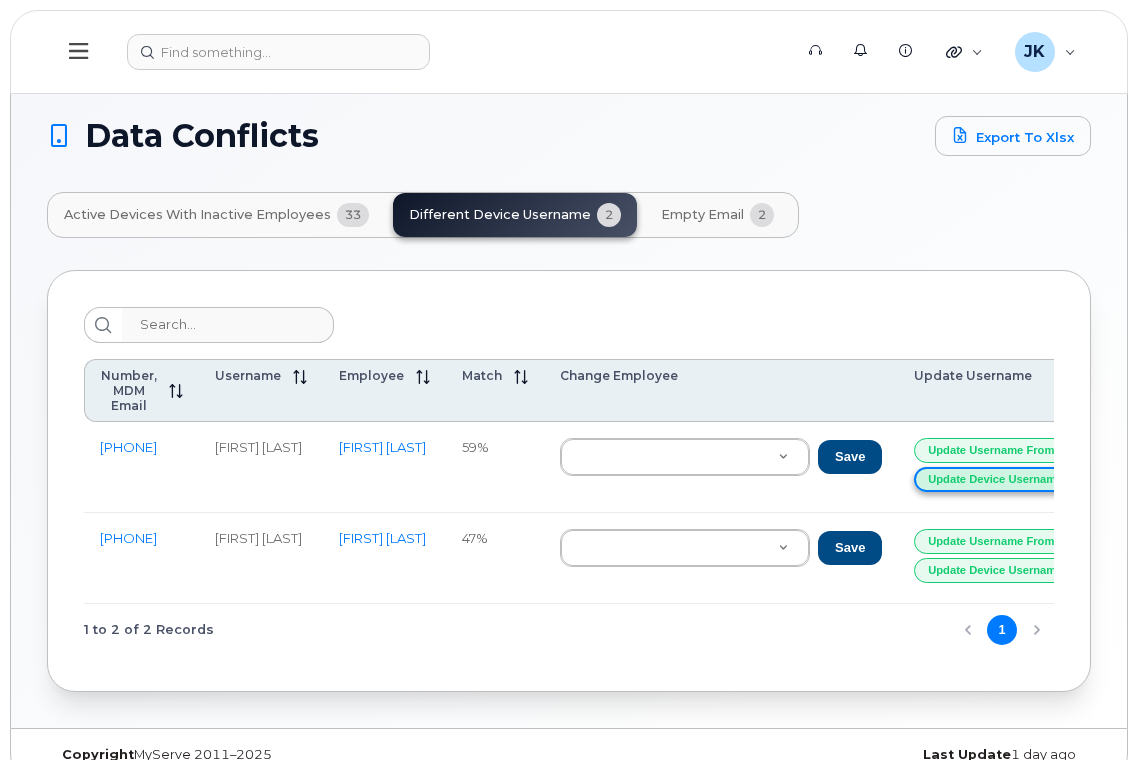 click on "Update Device Username Alias" at bounding box center [1009, 479] 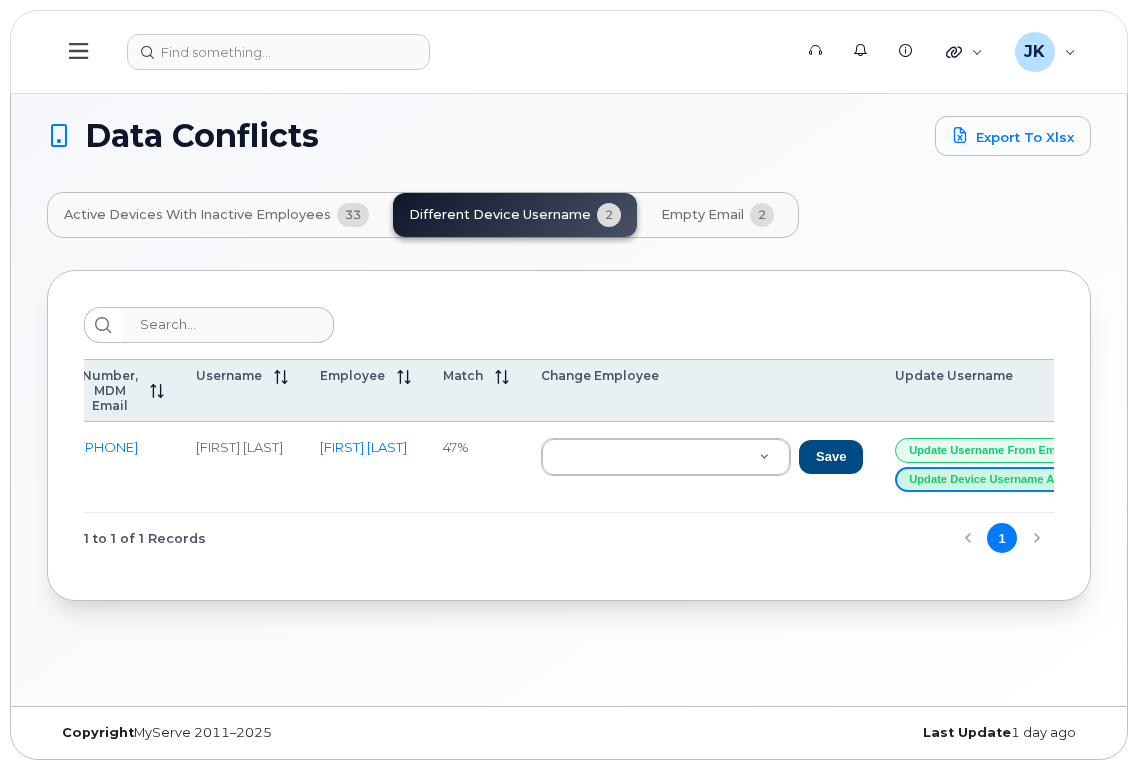 scroll, scrollTop: 0, scrollLeft: 65, axis: horizontal 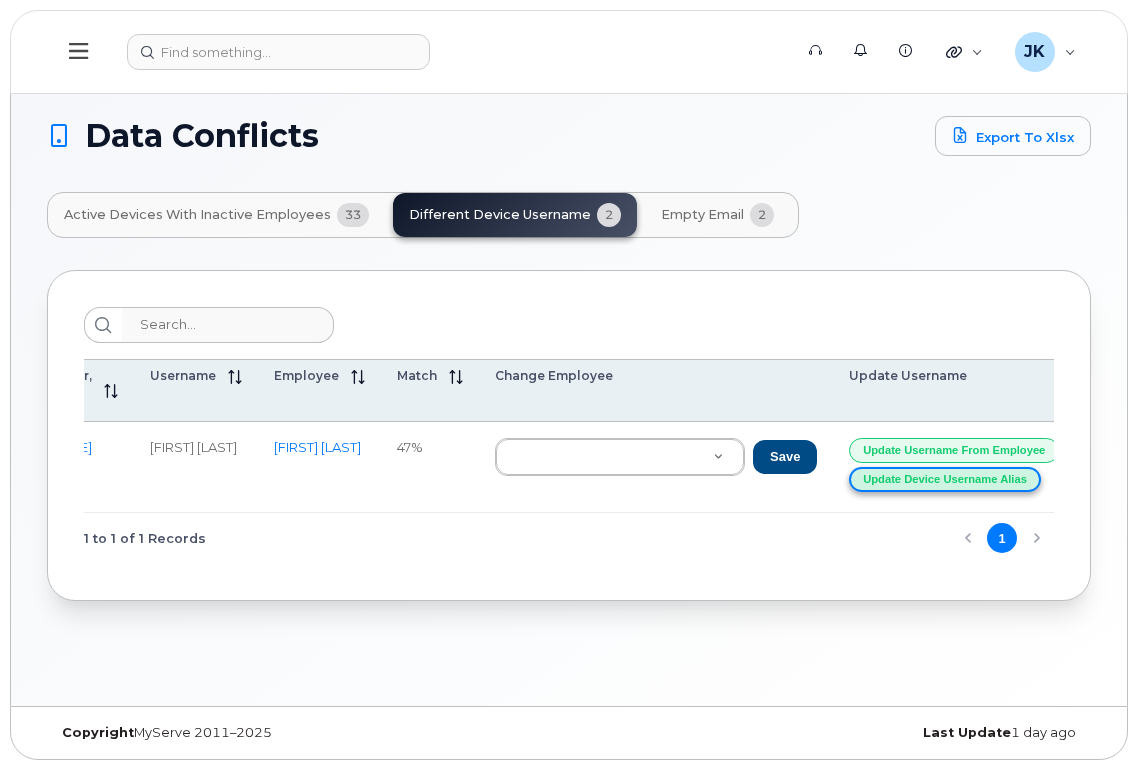 click on "Update Device Username Alias" at bounding box center (944, 479) 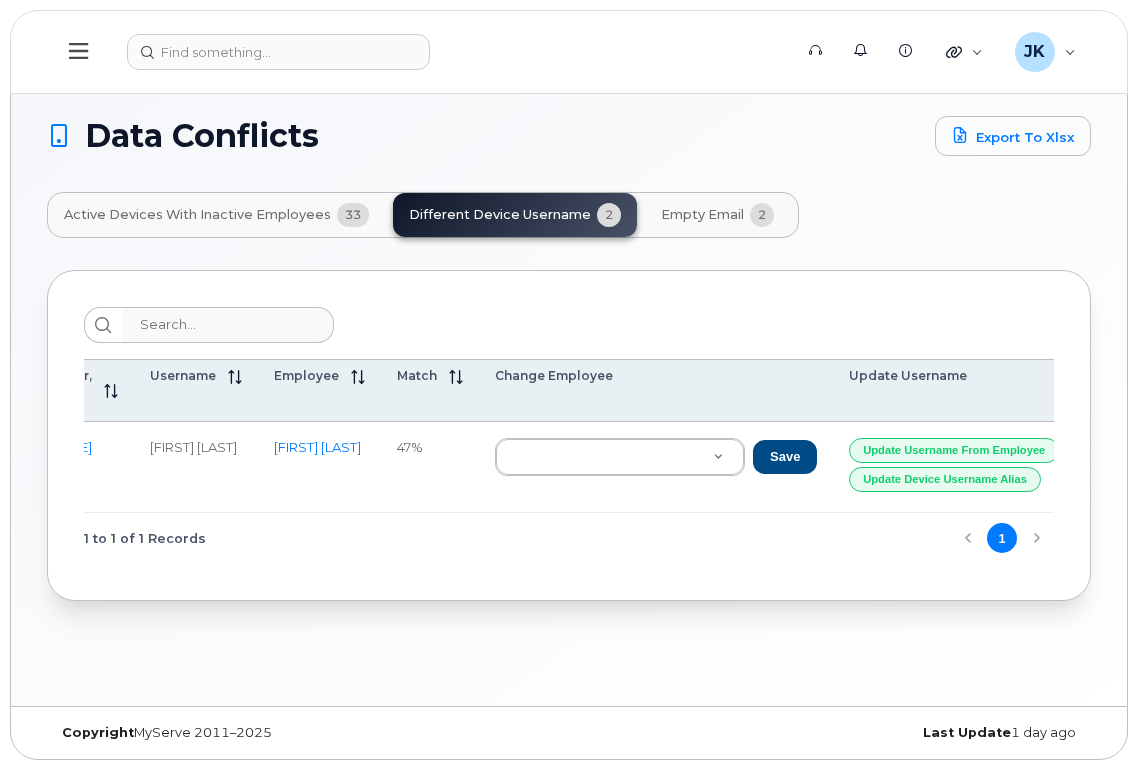 scroll, scrollTop: 0, scrollLeft: 0, axis: both 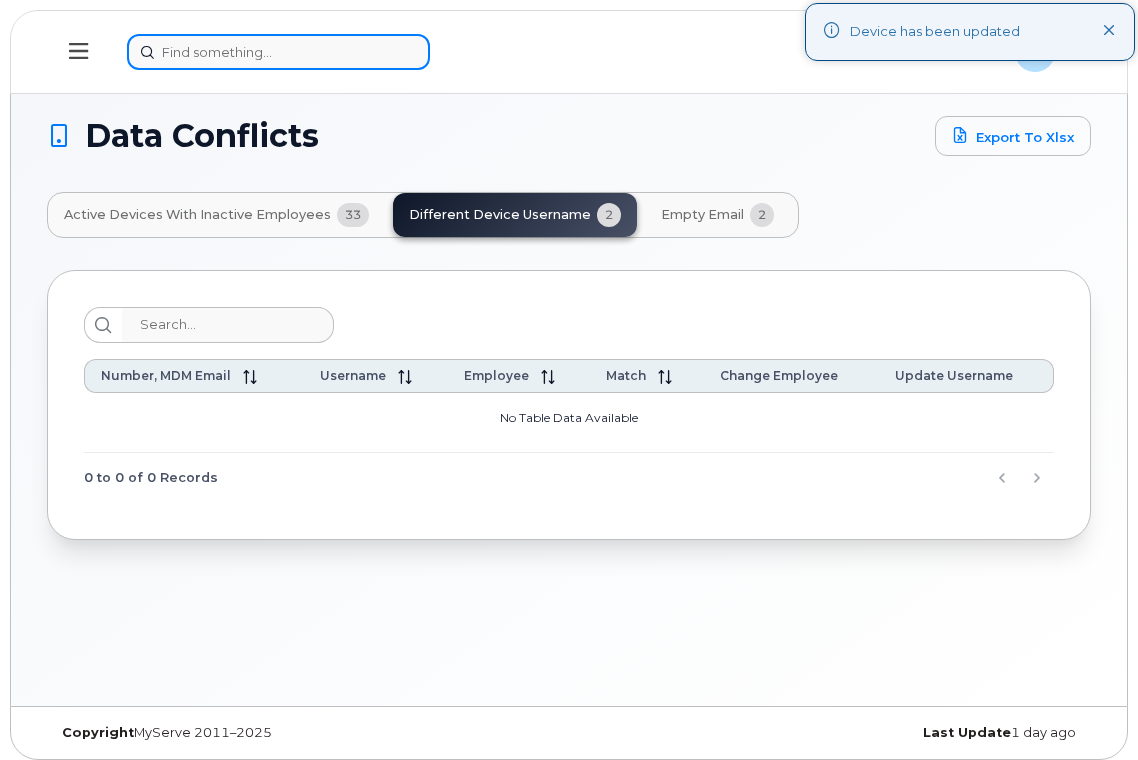 click at bounding box center (278, 52) 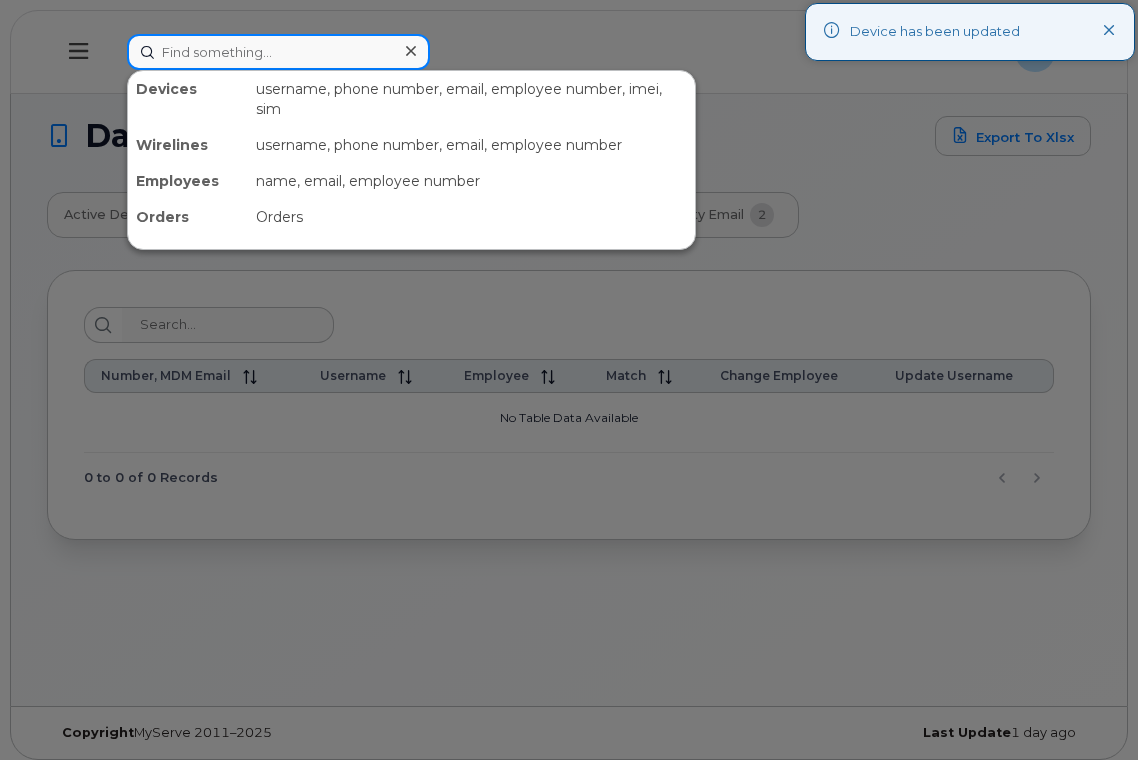 paste on "Kate Herbert" 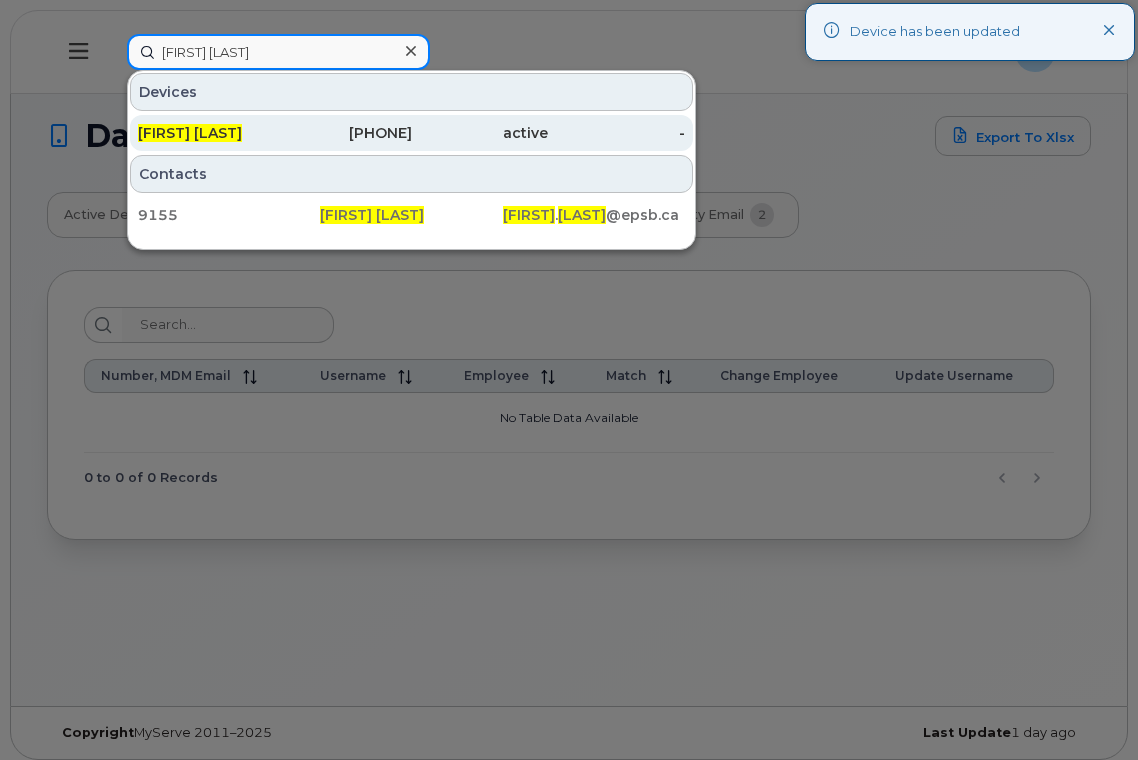 type on "Kate Herbert" 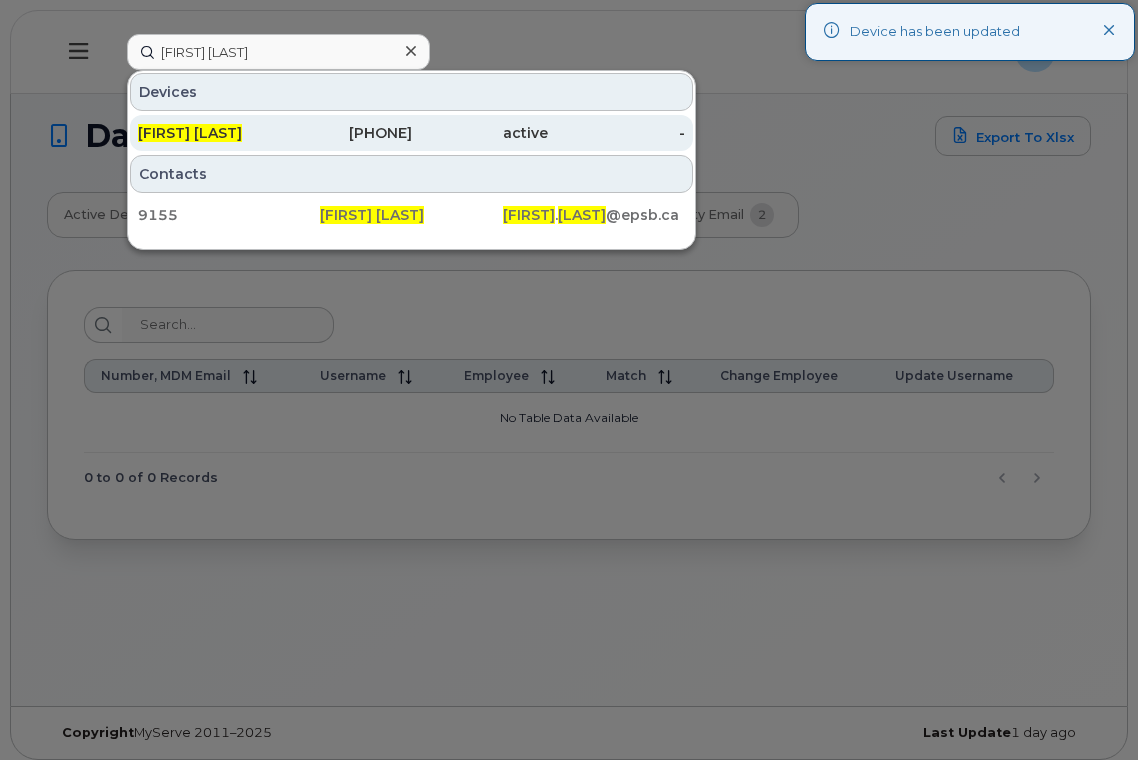 click on "Kate Herbert" at bounding box center (206, 133) 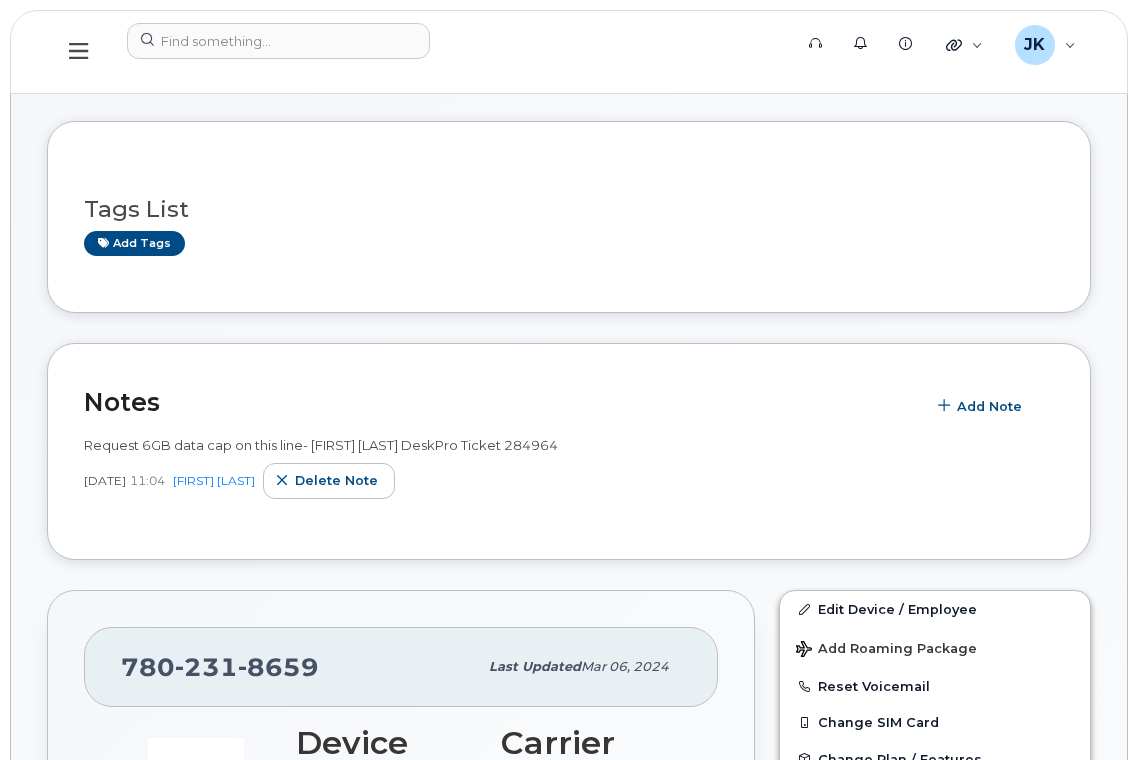 scroll, scrollTop: 400, scrollLeft: 0, axis: vertical 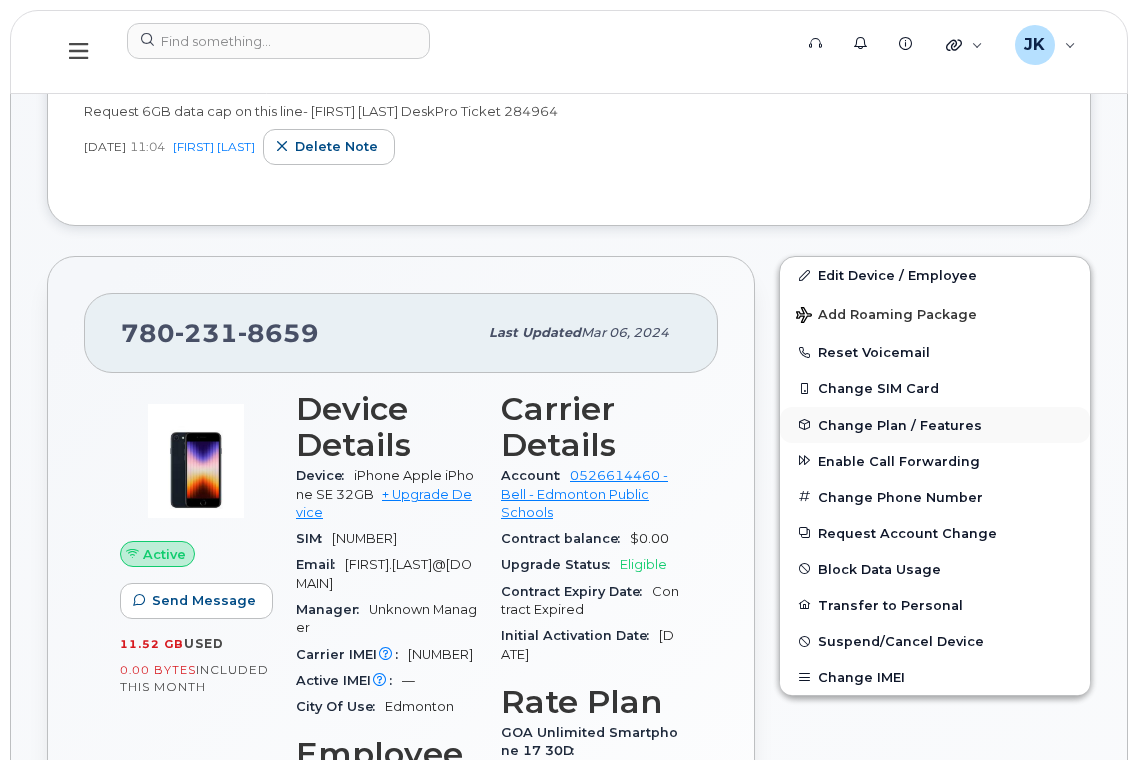 click on "Change Plan / Features" at bounding box center [900, 424] 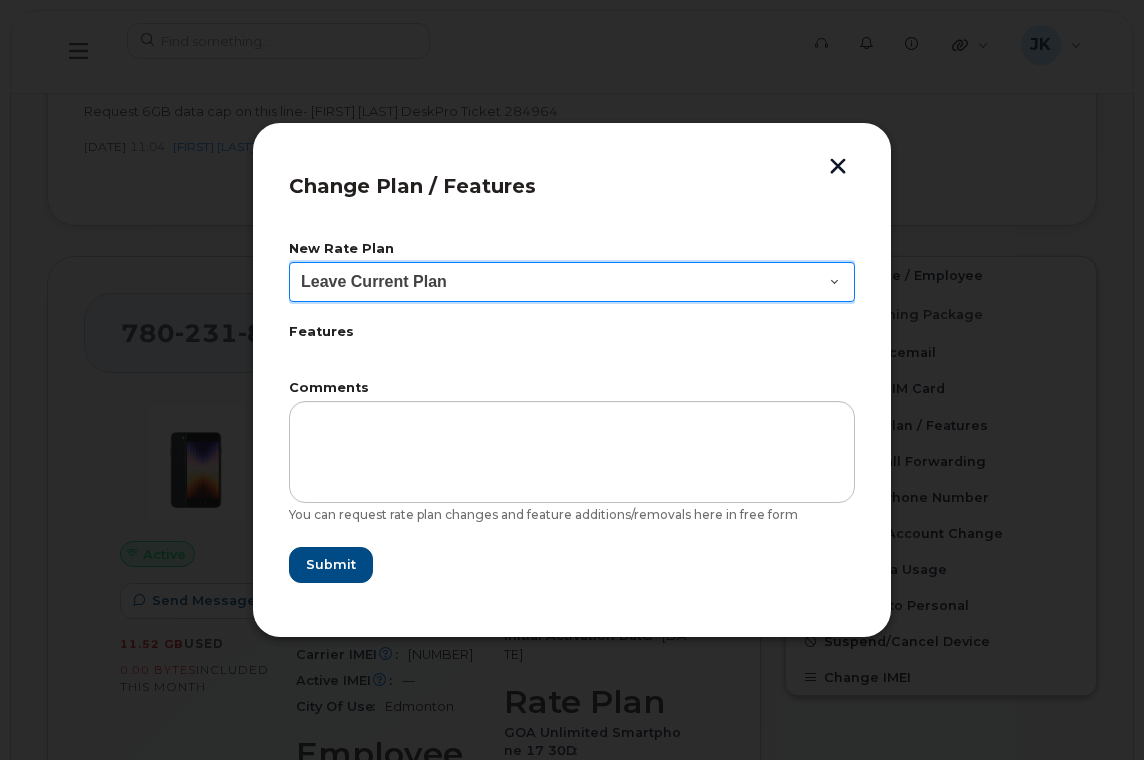 click on "Leave Current Plan GOA Unlimited Smartphone 17 GOA-Voice Plan 5 30D Government of Alberta Voice" at bounding box center [572, 282] 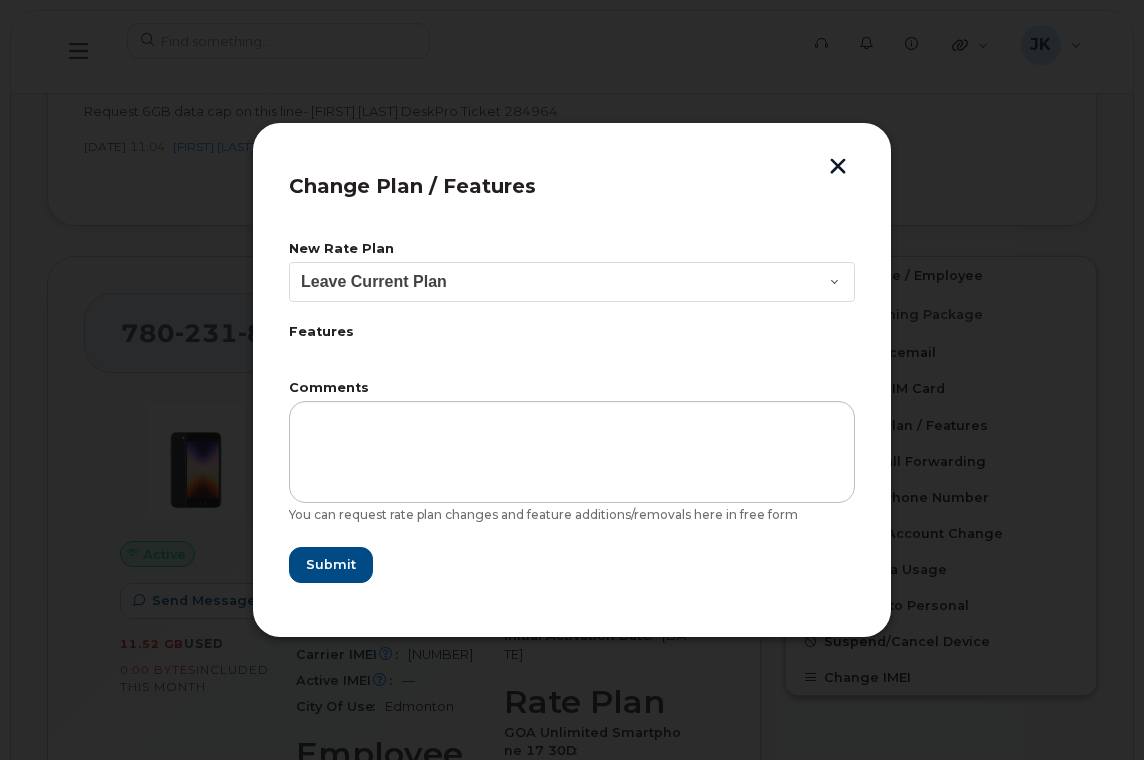 click at bounding box center (838, 168) 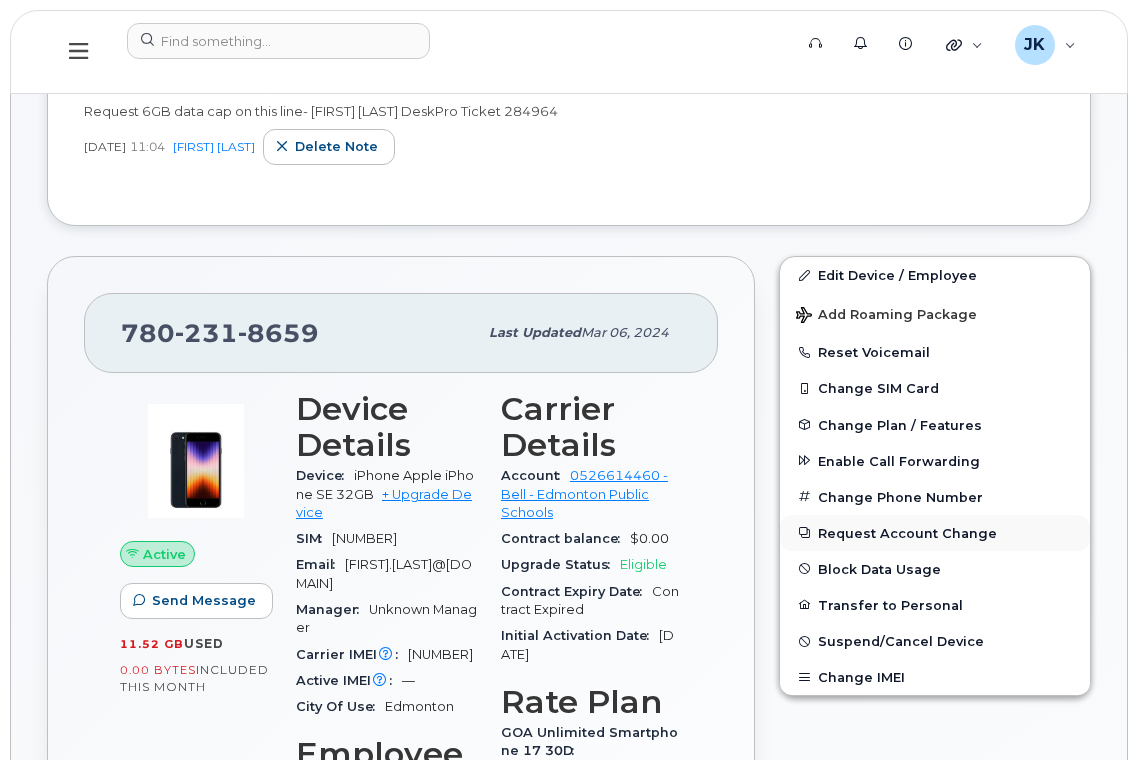 click on "Request Account Change" at bounding box center [935, 533] 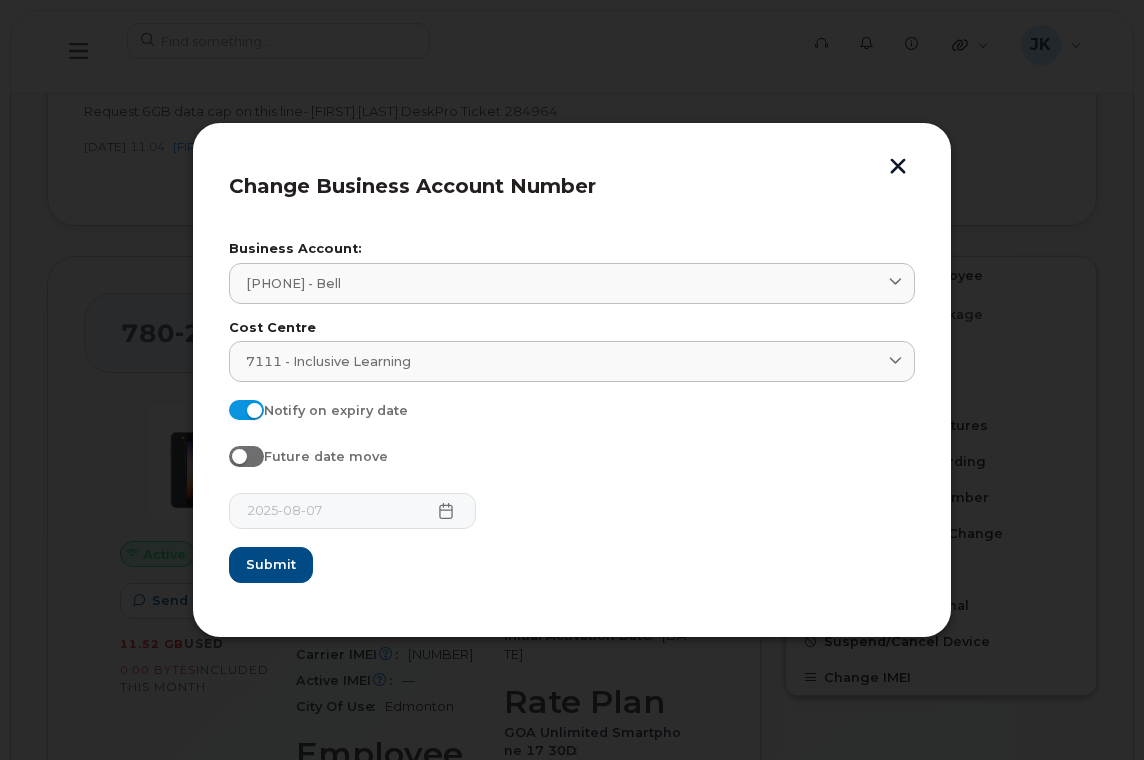 click at bounding box center [898, 168] 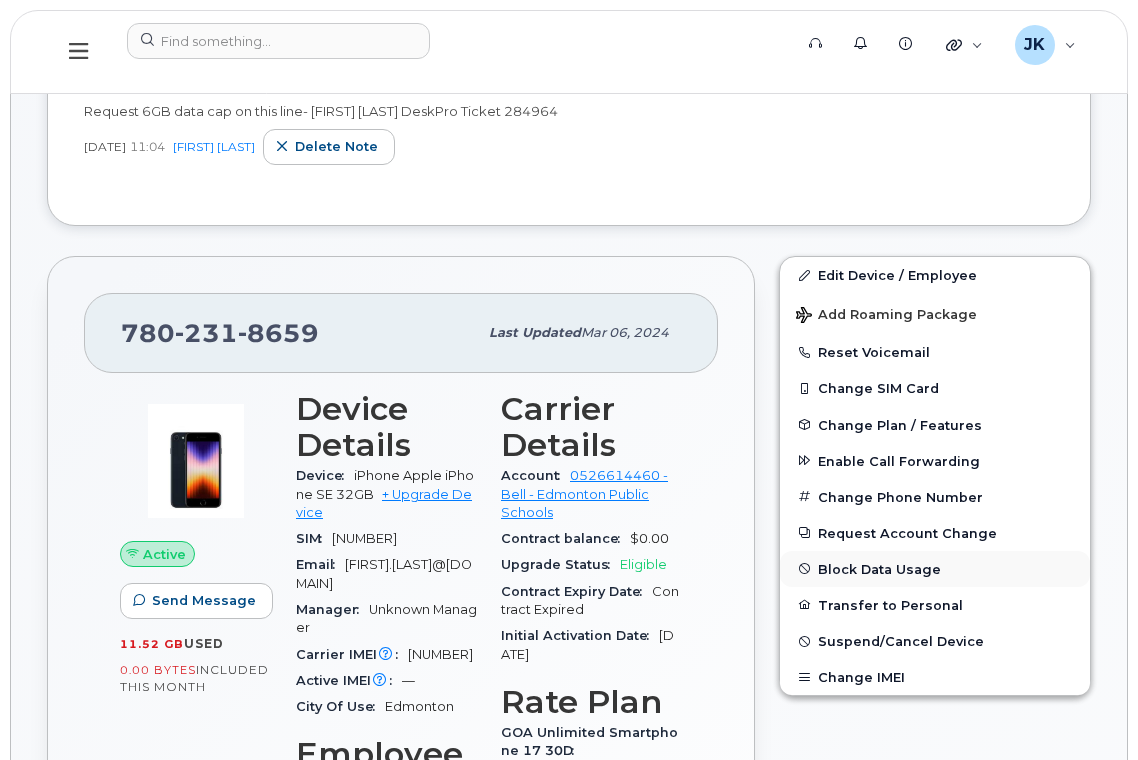 click on "Block Data Usage" at bounding box center [935, 569] 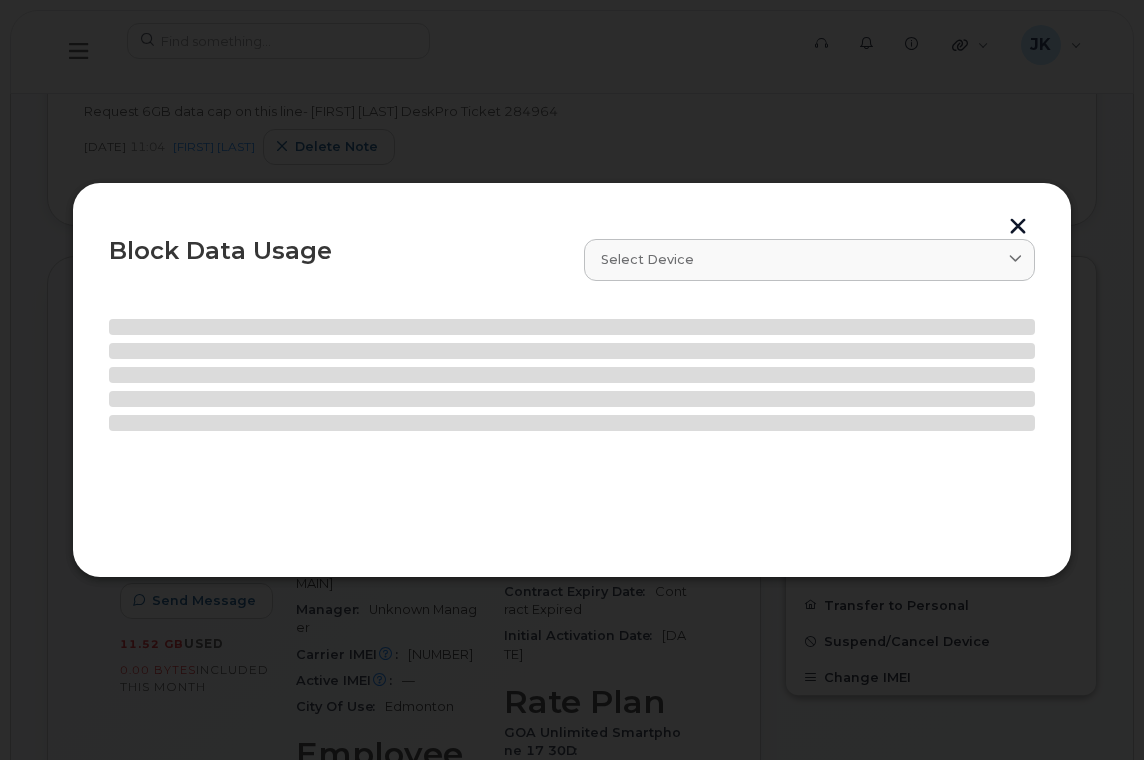 select 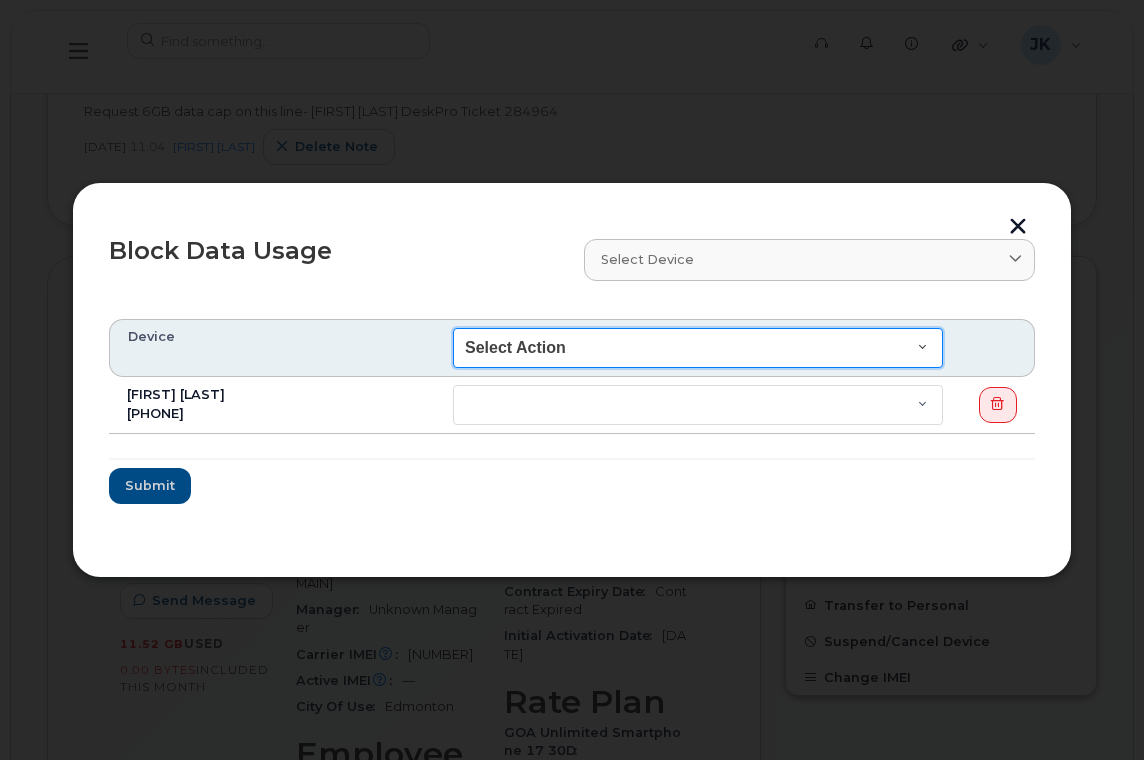 click on "Select Action End of Bill Cycle Indefinitely" at bounding box center [698, 348] 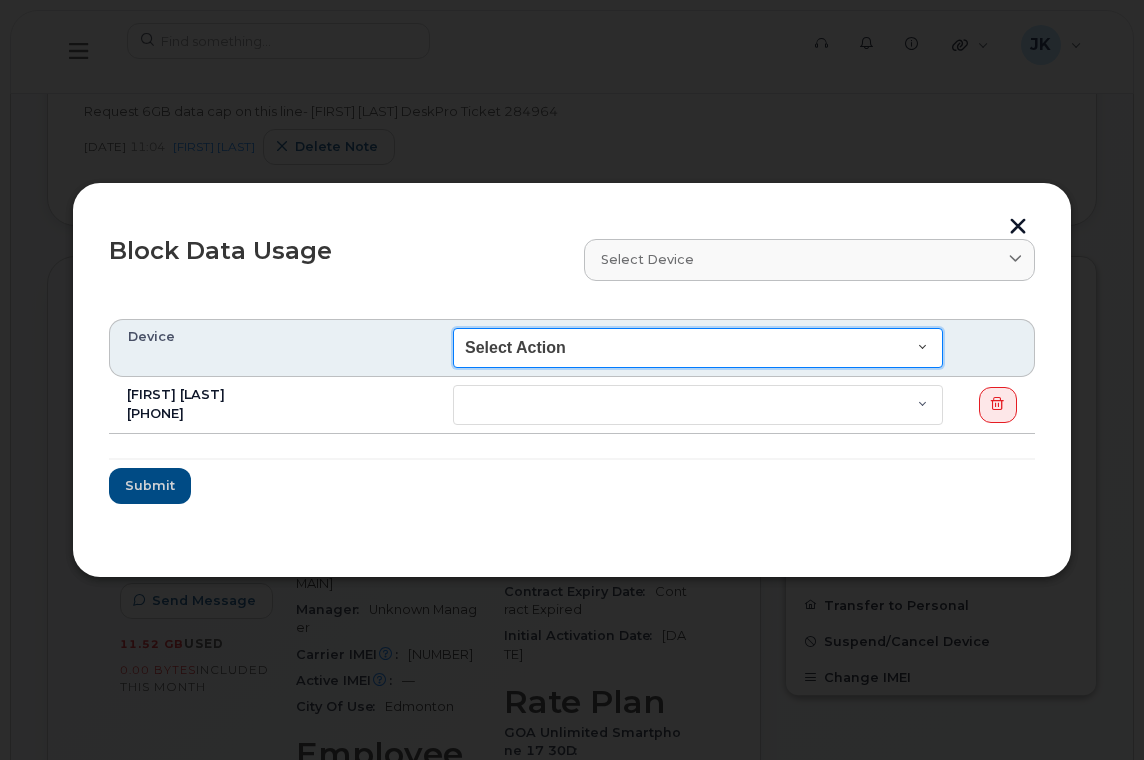 click on "Select Action End of Bill Cycle Indefinitely" at bounding box center (698, 348) 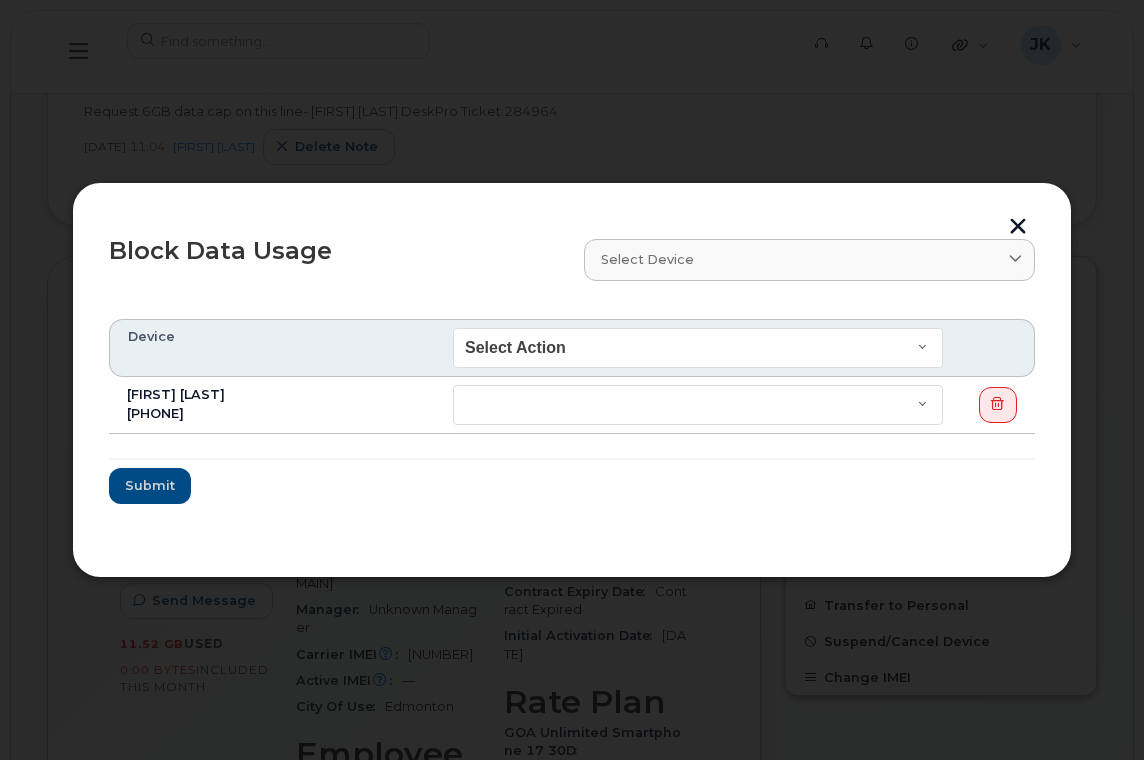 click at bounding box center (1018, 228) 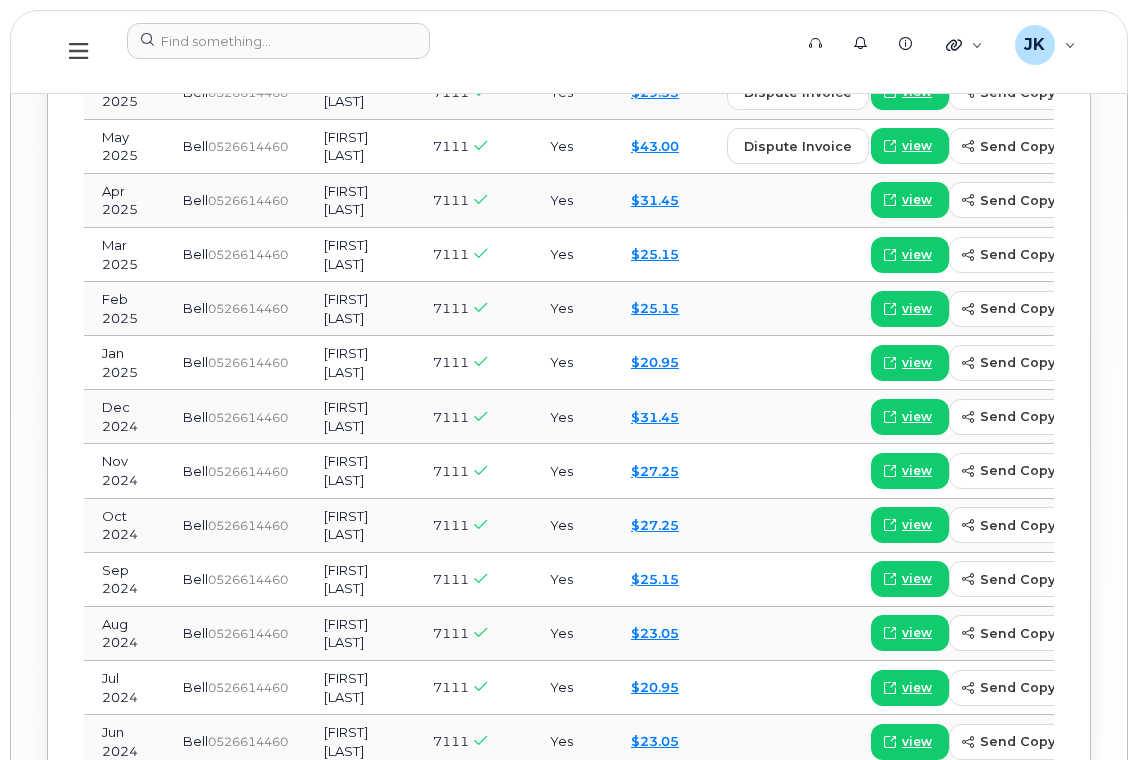 scroll, scrollTop: 2133, scrollLeft: 0, axis: vertical 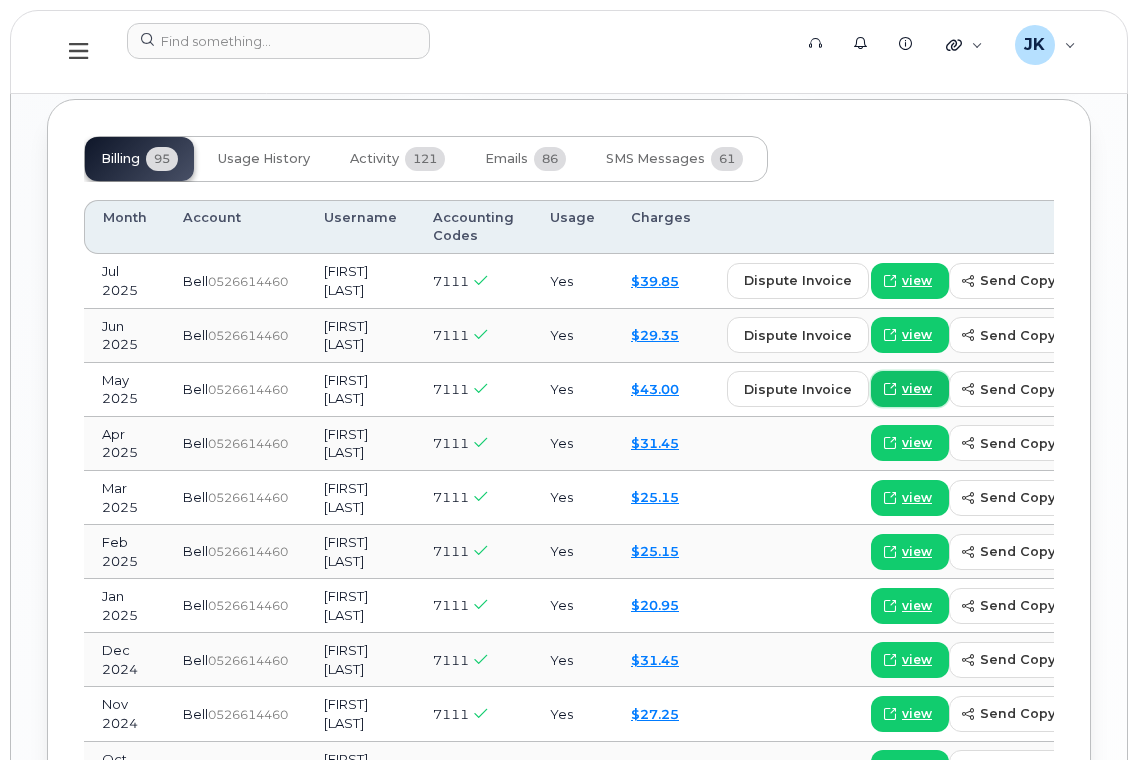 click on "view" at bounding box center [917, 389] 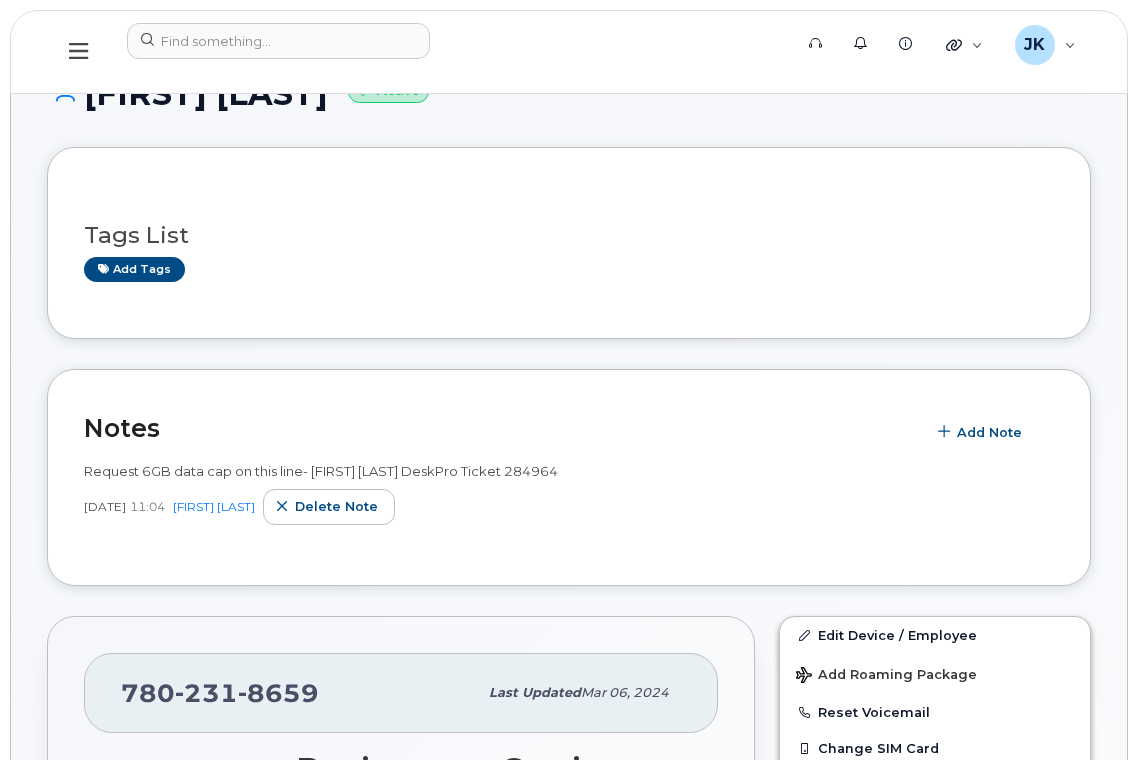 scroll, scrollTop: 0, scrollLeft: 0, axis: both 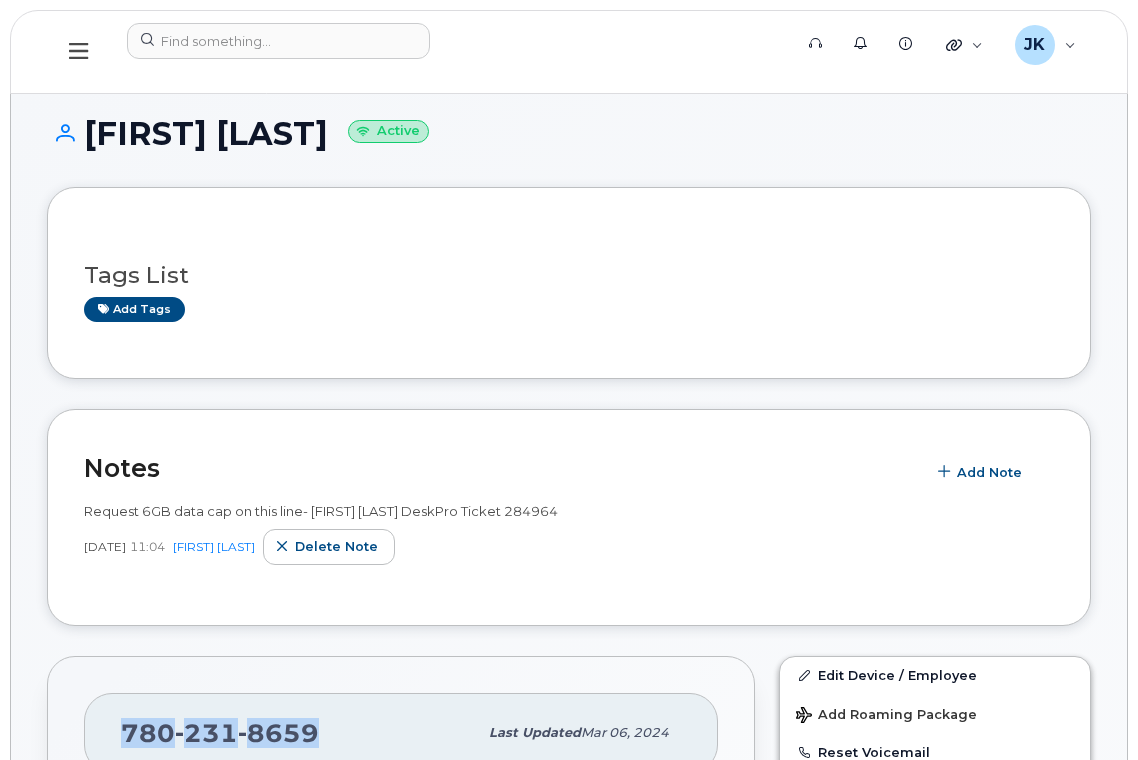 drag, startPoint x: 126, startPoint y: 733, endPoint x: 317, endPoint y: 728, distance: 191.06543 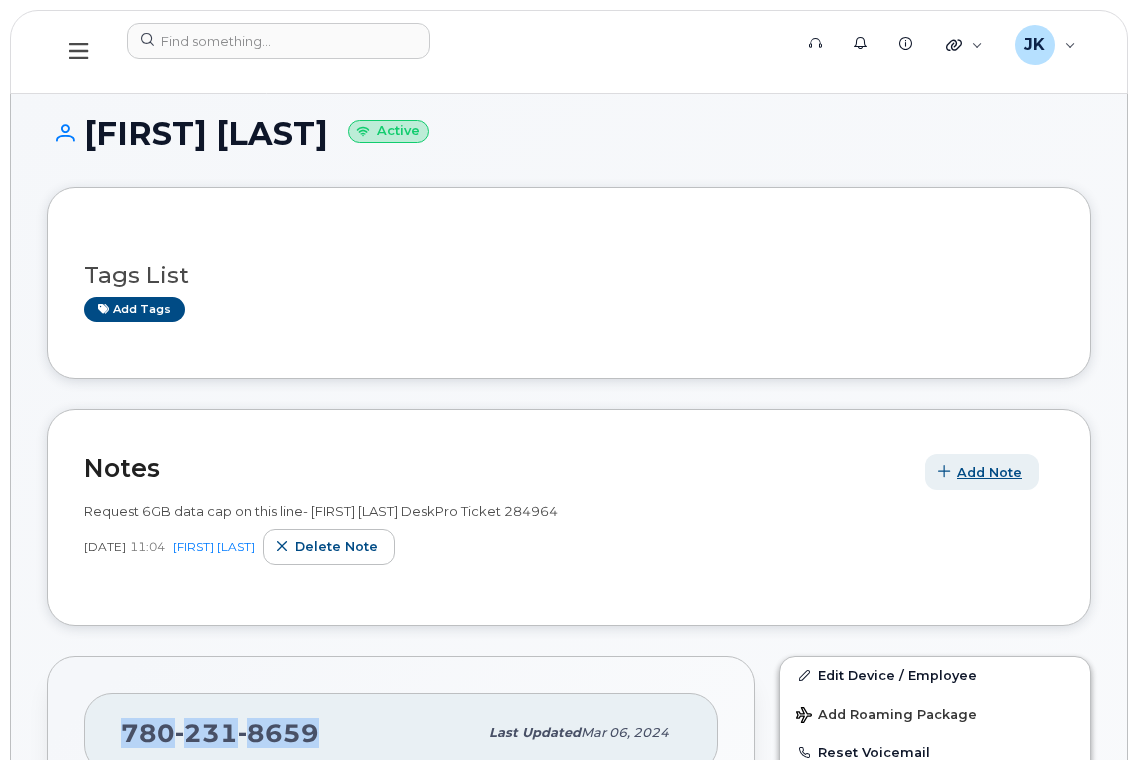 click on "Add Note" at bounding box center [989, 472] 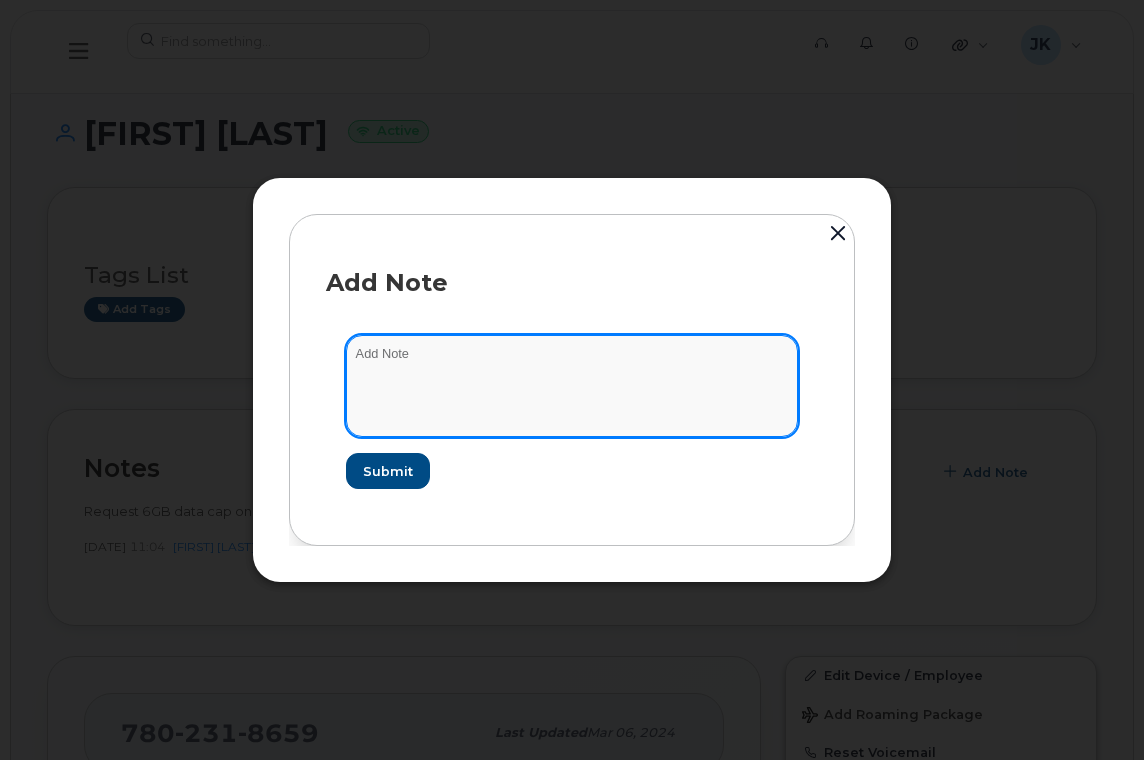 click at bounding box center (572, 386) 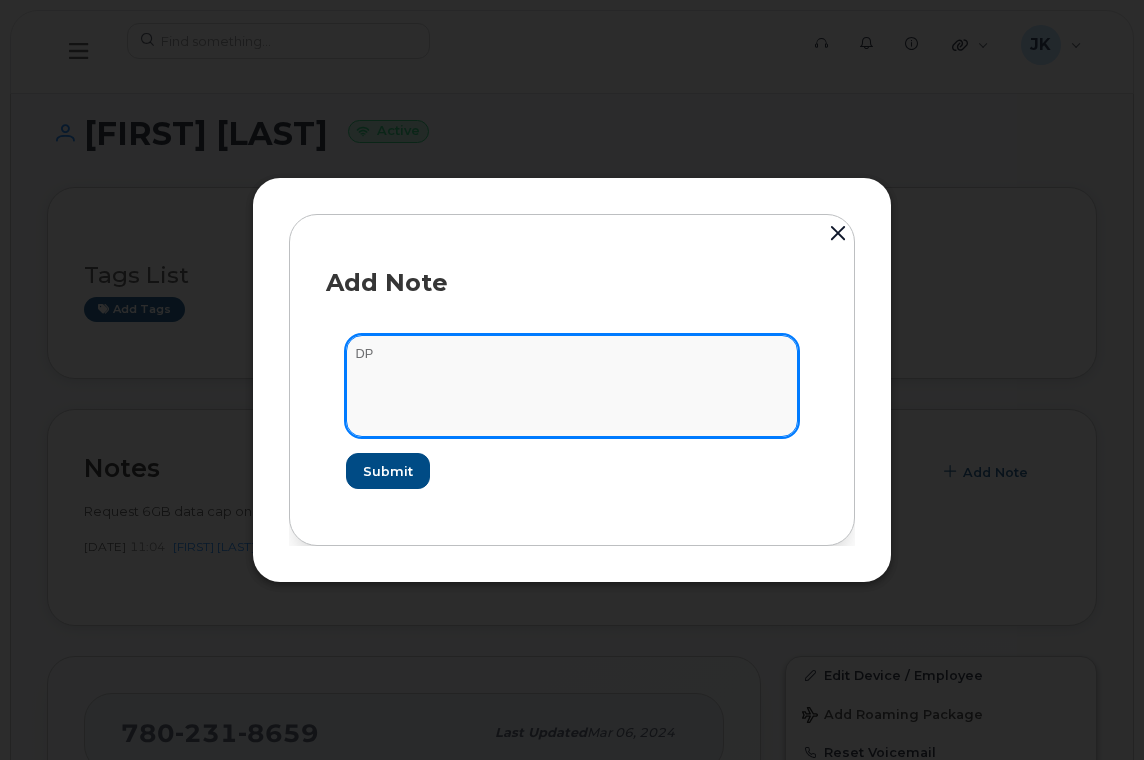 click on "DP" at bounding box center (572, 386) 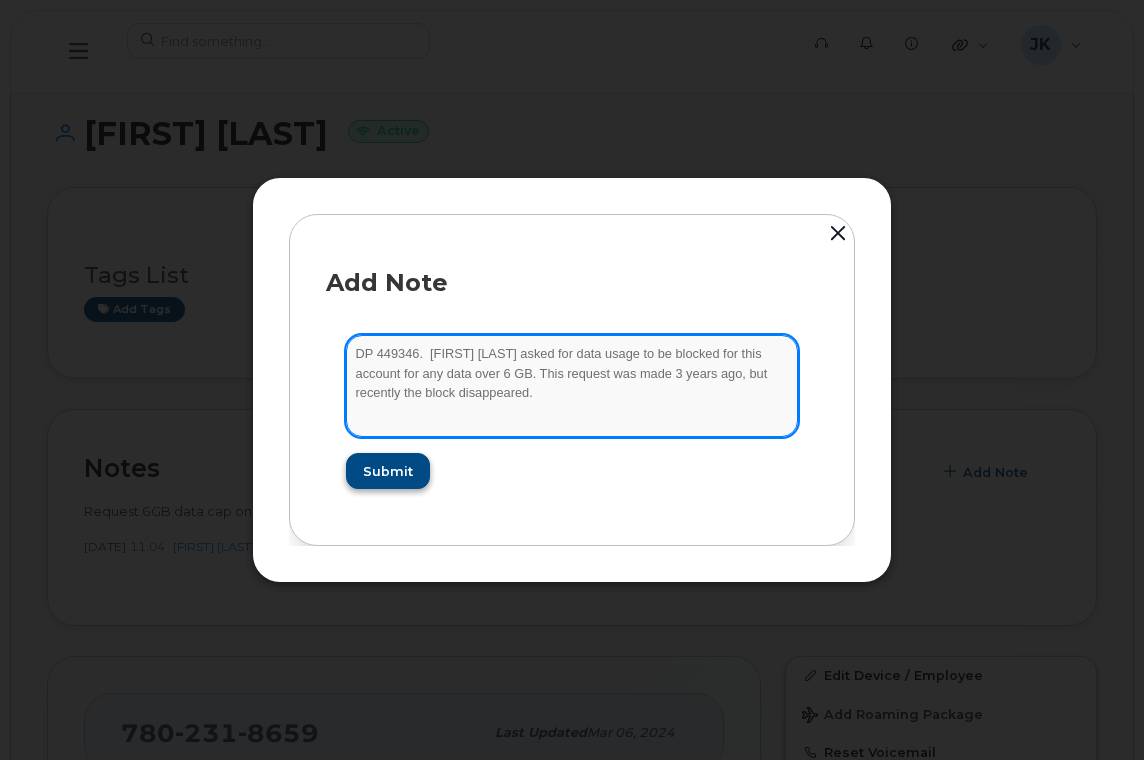 type on "DP 449346.  Lisa Butt asked for data usage to be blocked for this account for any data over 6 GB. This request was made 3 years ago, but recently the block disappeared." 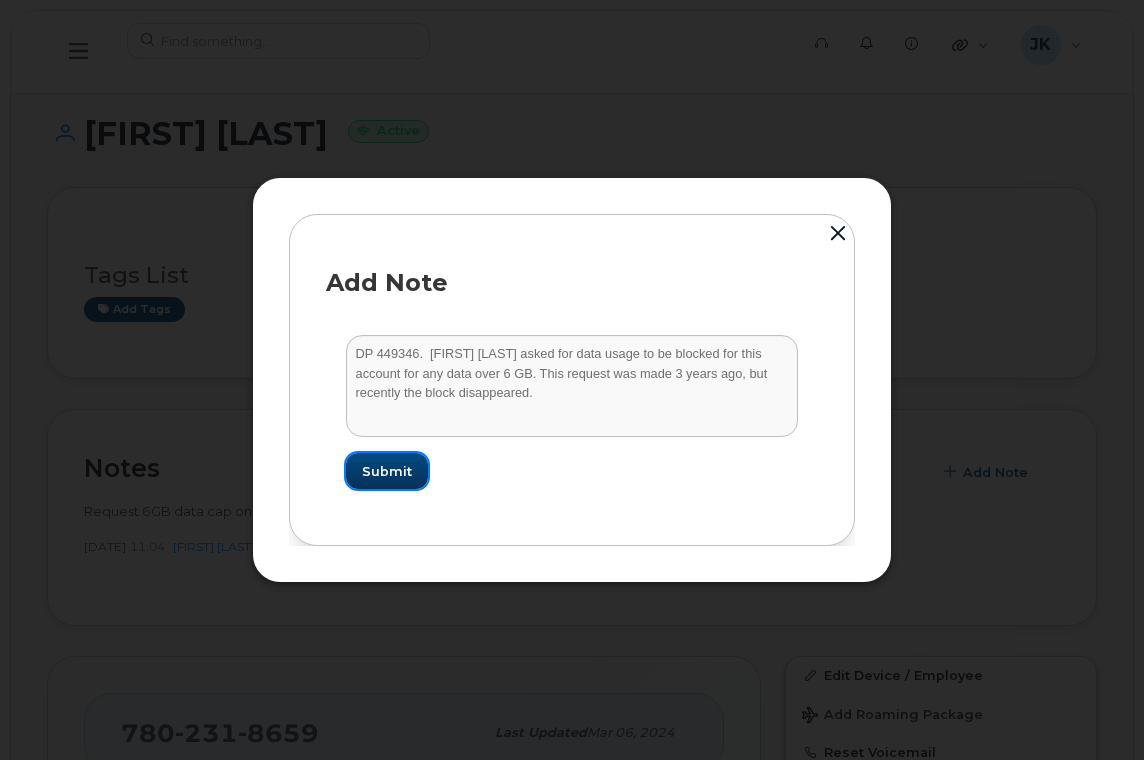 click on "Submit" at bounding box center [387, 471] 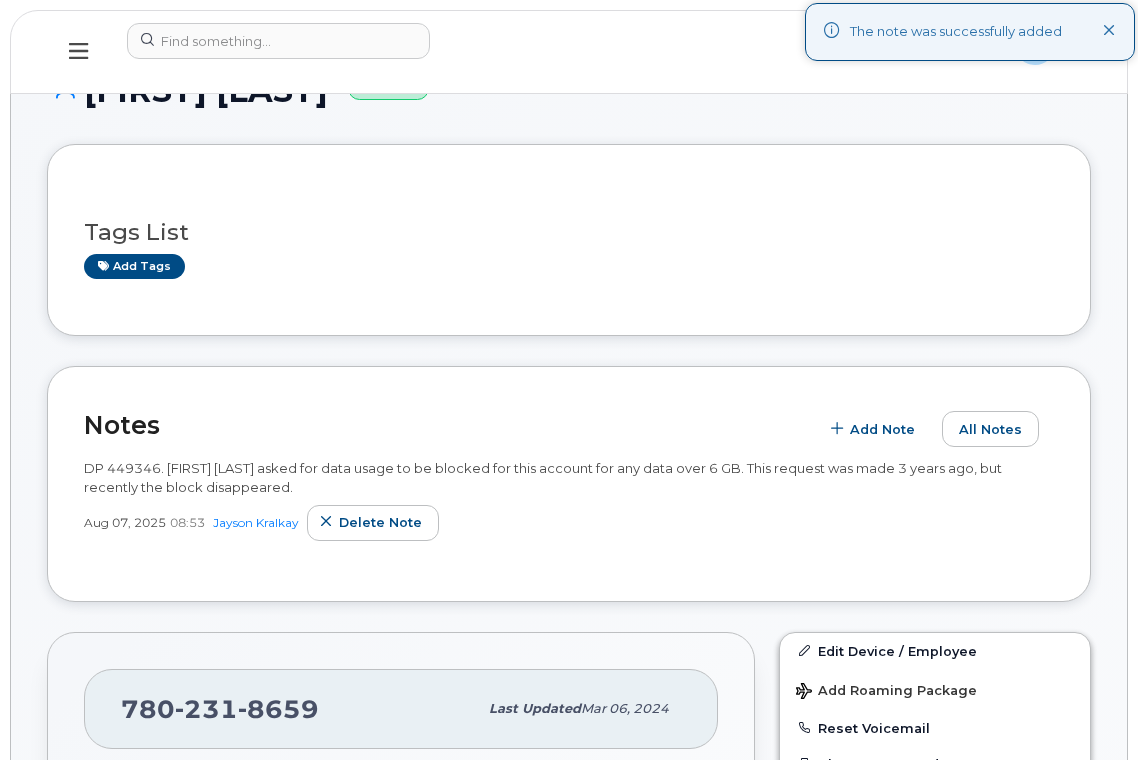 scroll, scrollTop: 0, scrollLeft: 0, axis: both 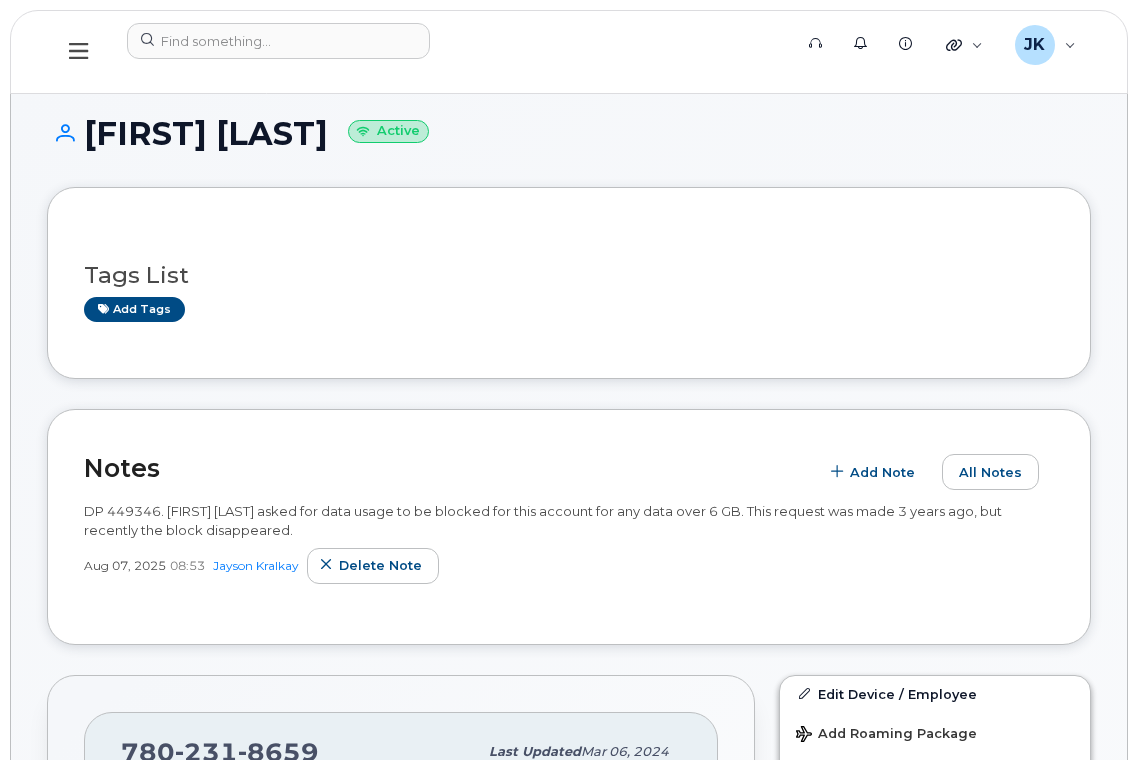 click on "231" 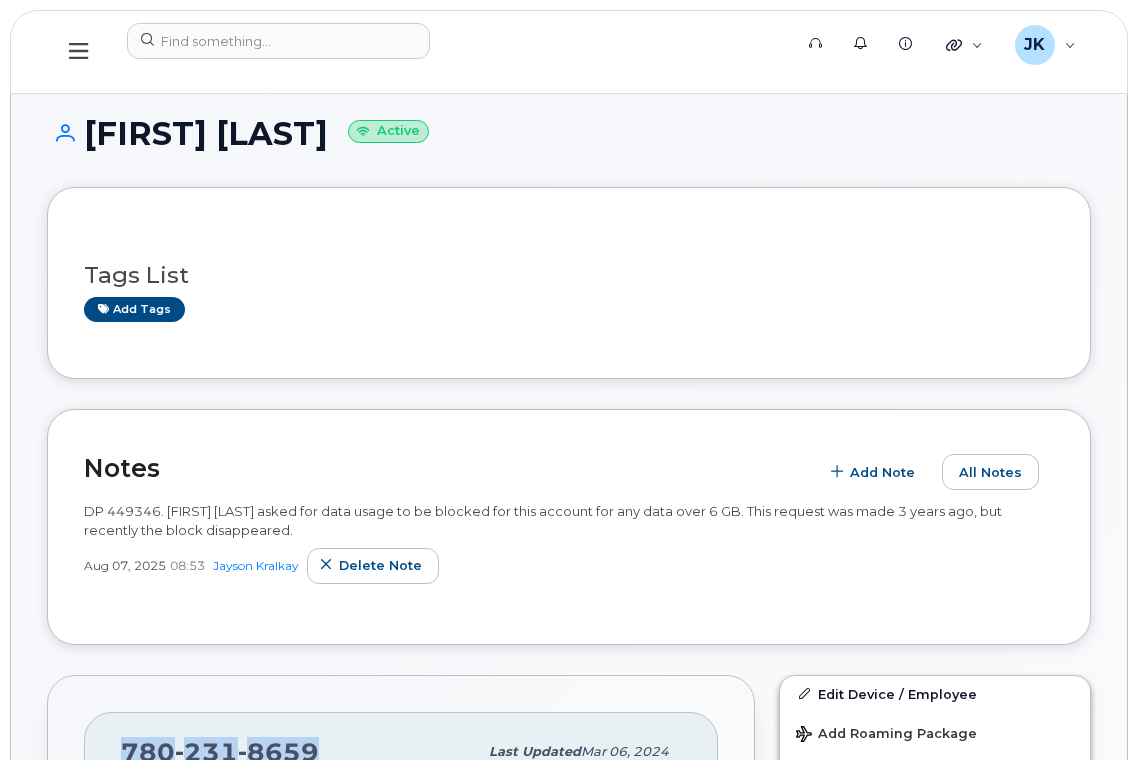 click on "231" 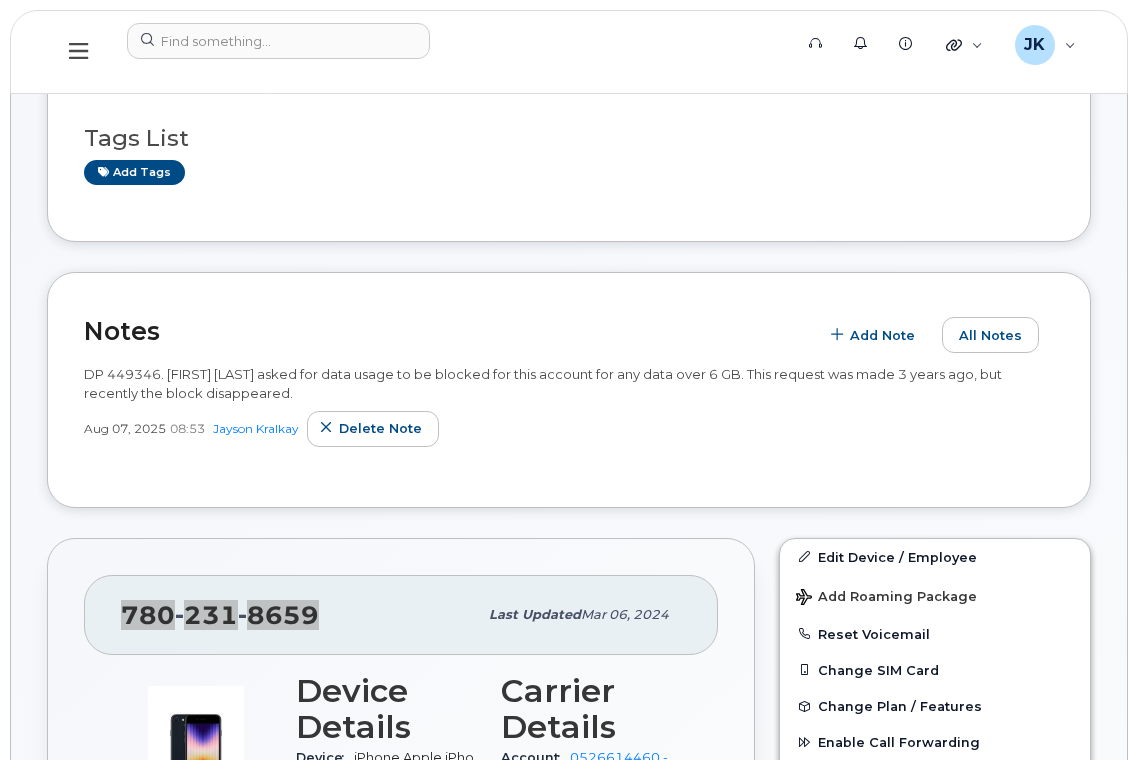 scroll, scrollTop: 0, scrollLeft: 0, axis: both 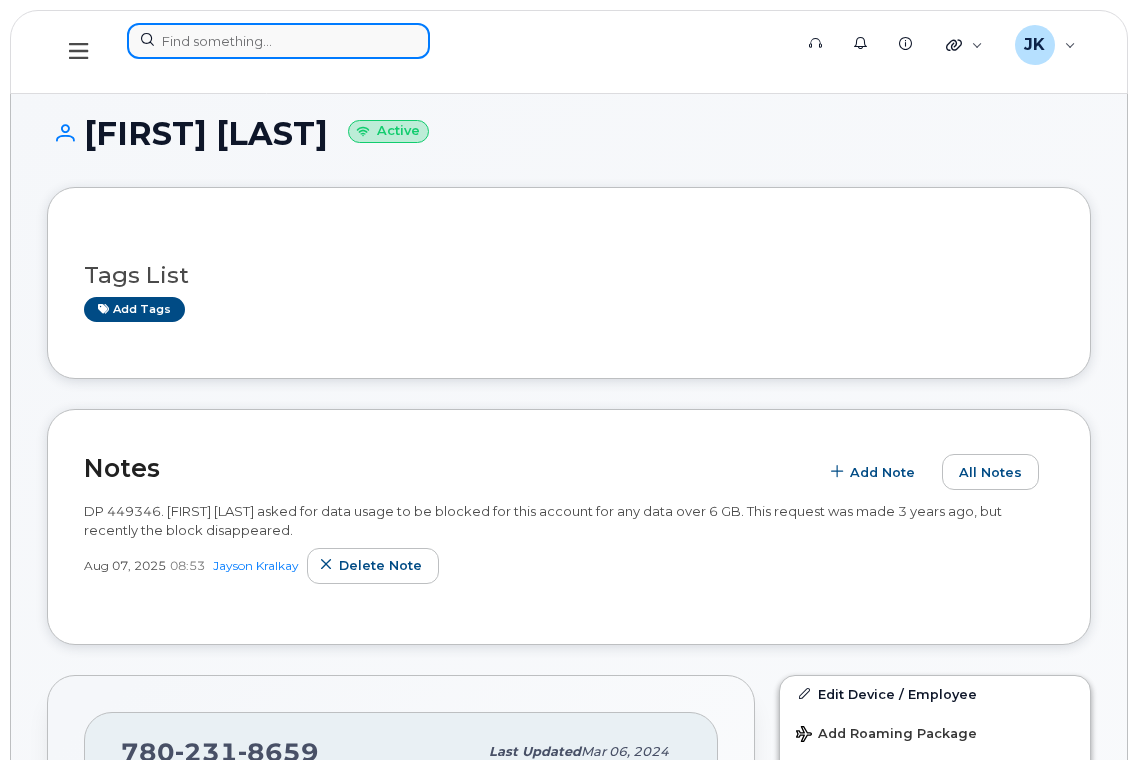 click at bounding box center (278, 41) 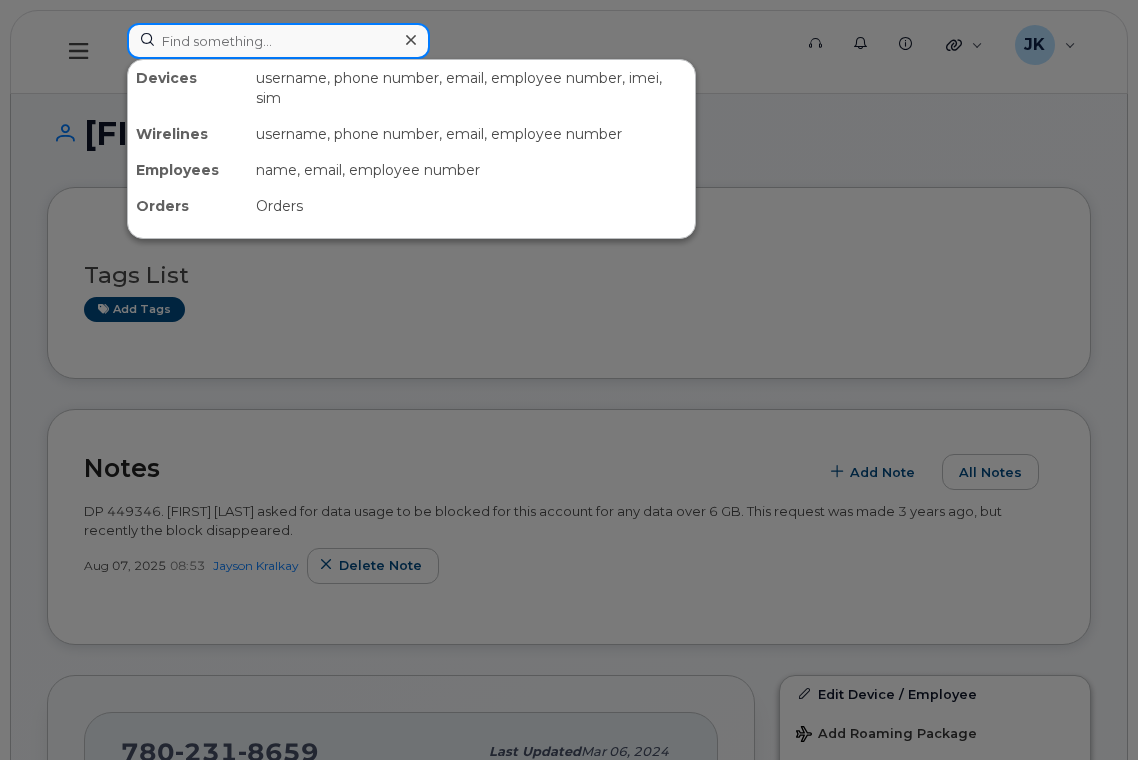 paste on "Darrel Robertson" 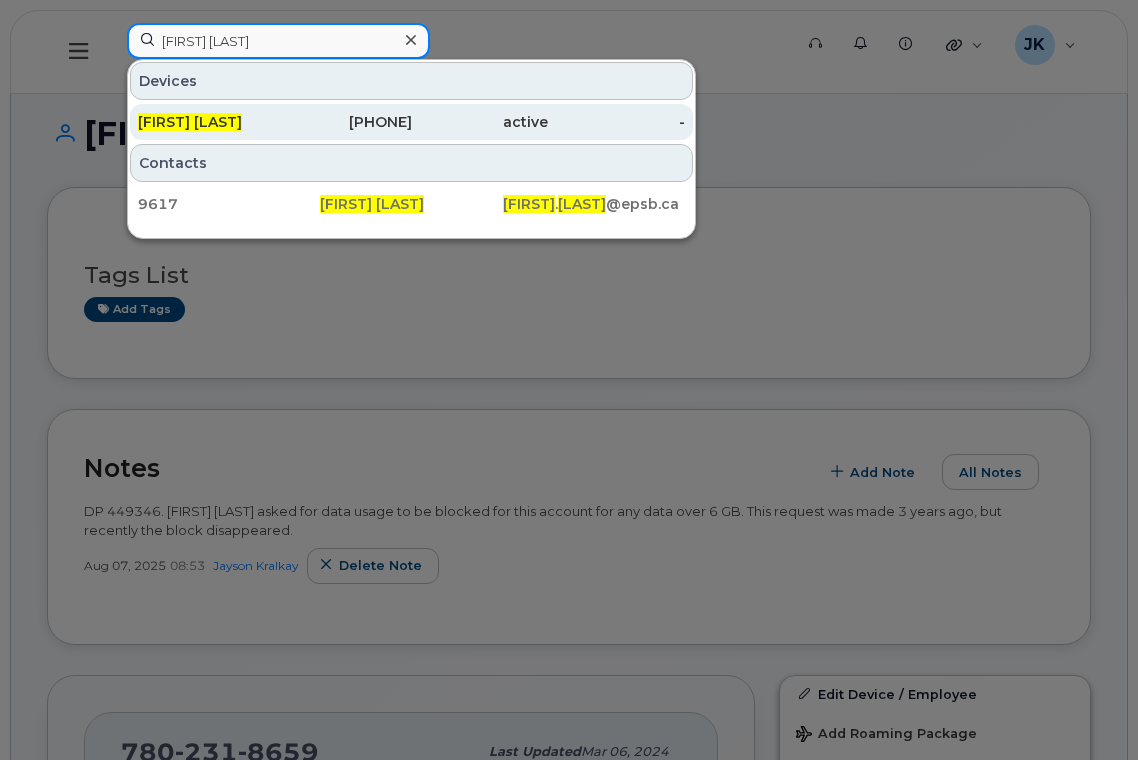 type on "Darrel Robertson" 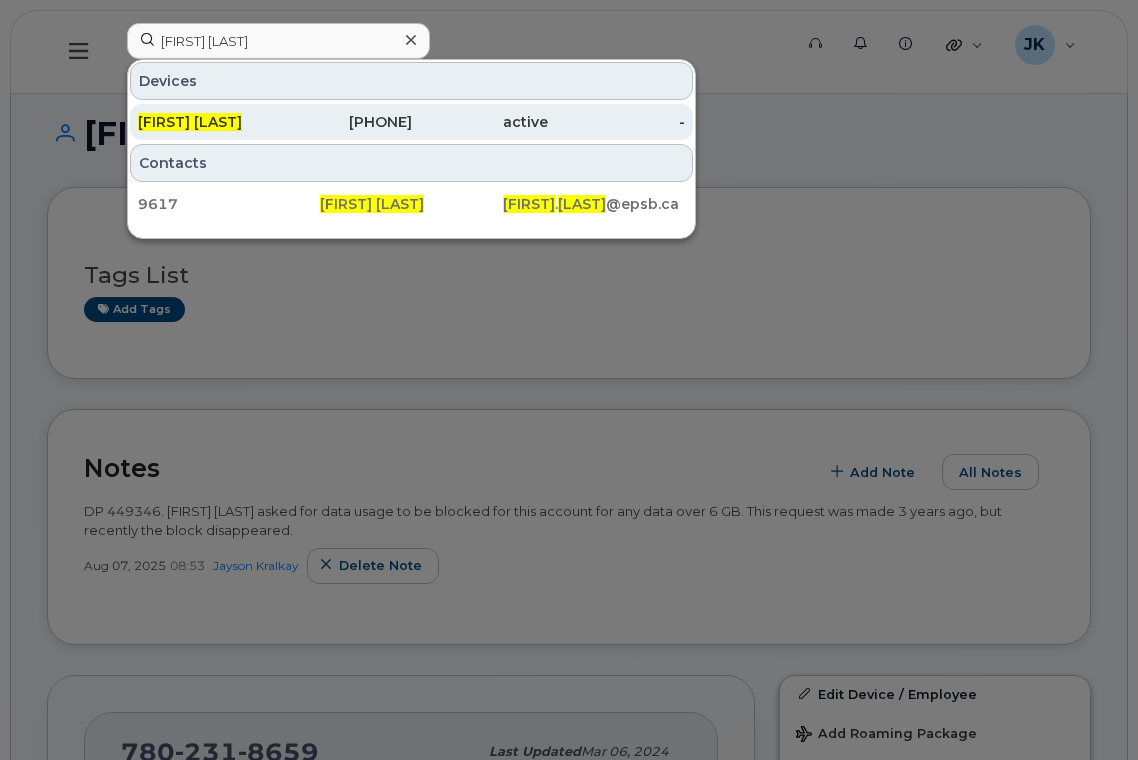 click on "Darrel Robertson" at bounding box center [190, 122] 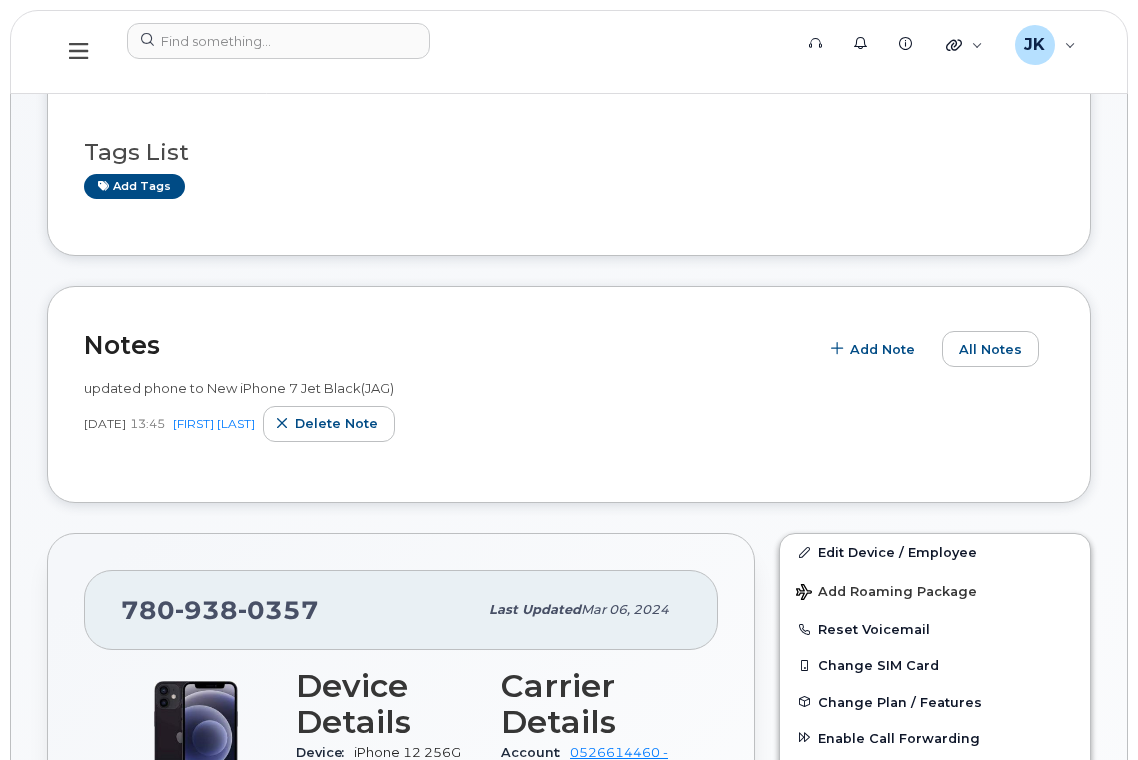 scroll, scrollTop: 267, scrollLeft: 0, axis: vertical 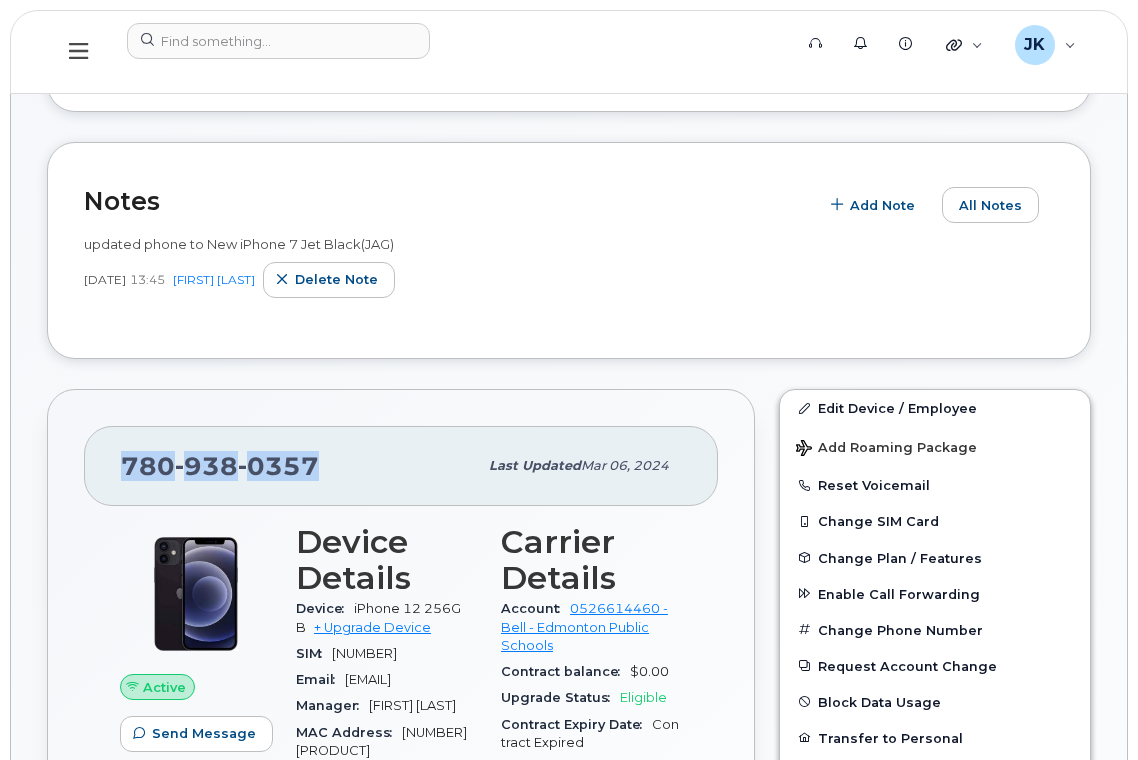 drag, startPoint x: 315, startPoint y: 466, endPoint x: 113, endPoint y: 479, distance: 202.41788 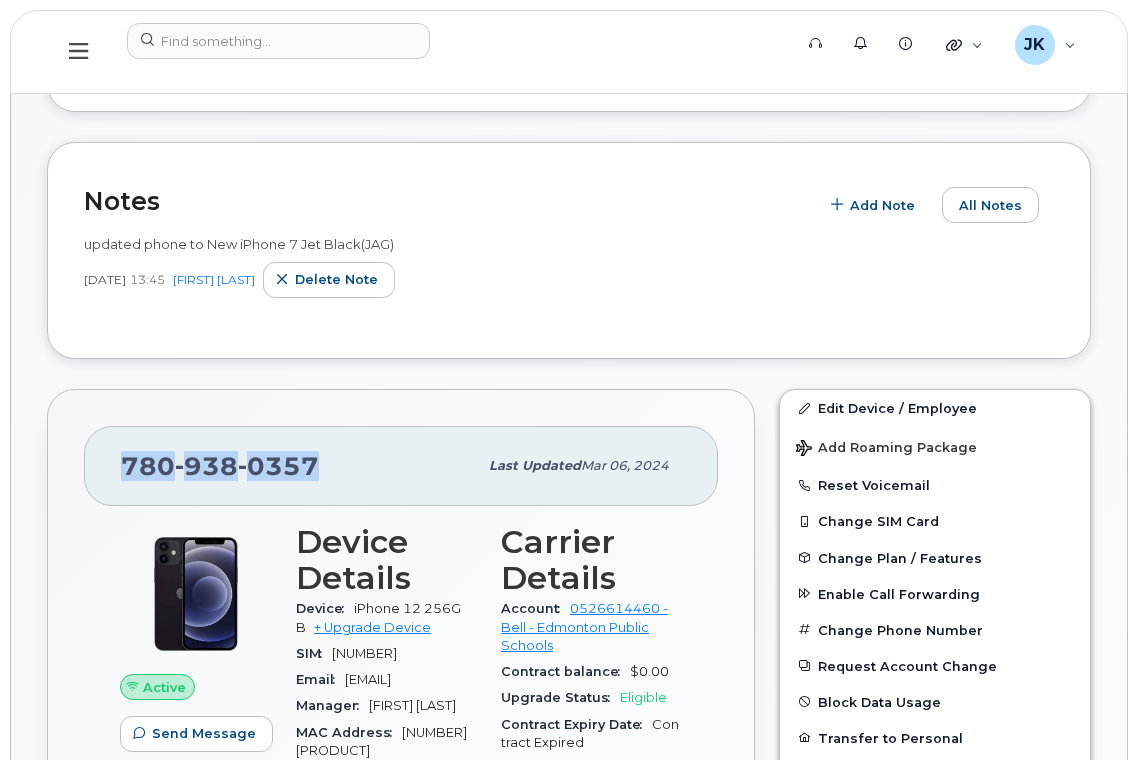 copy on "[PHONE]" 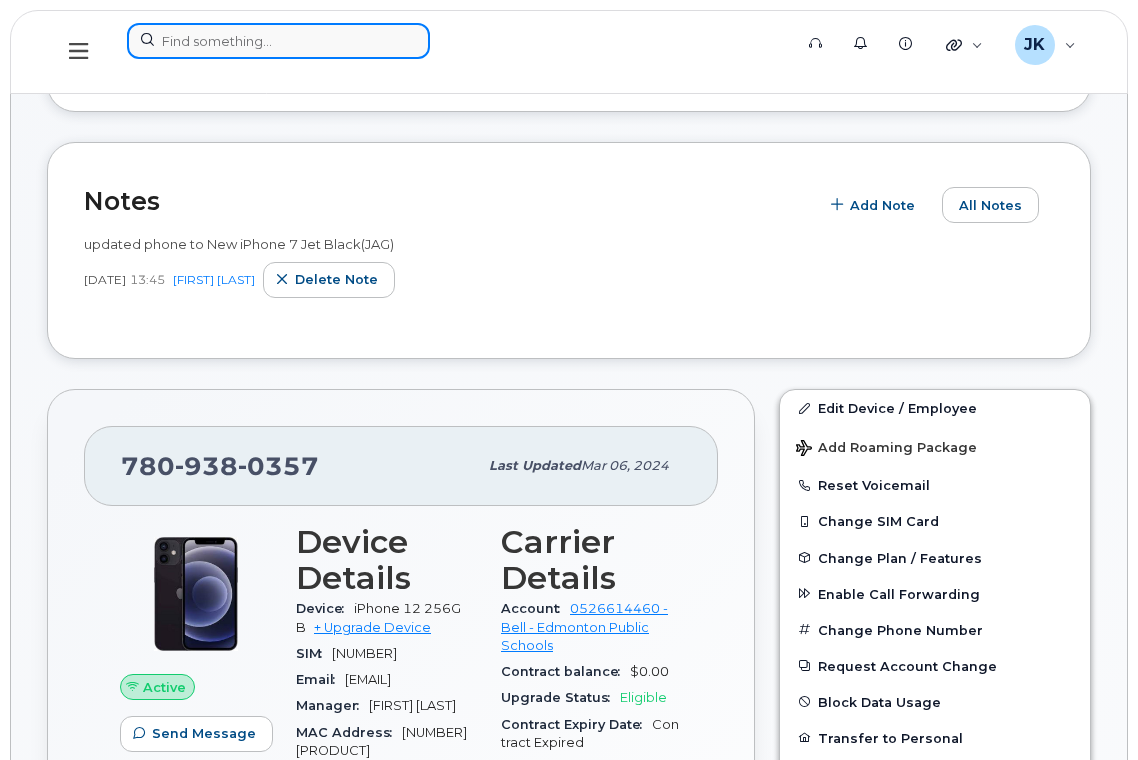 click at bounding box center (278, 41) 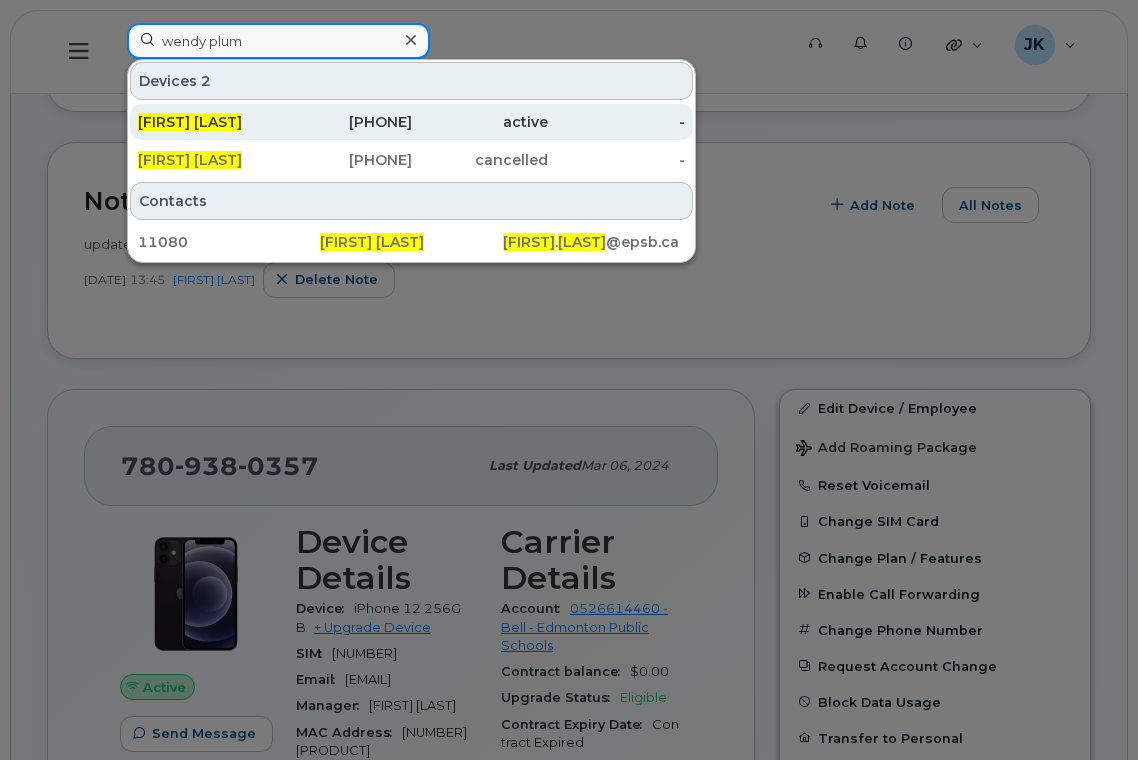 type on "wendy plum" 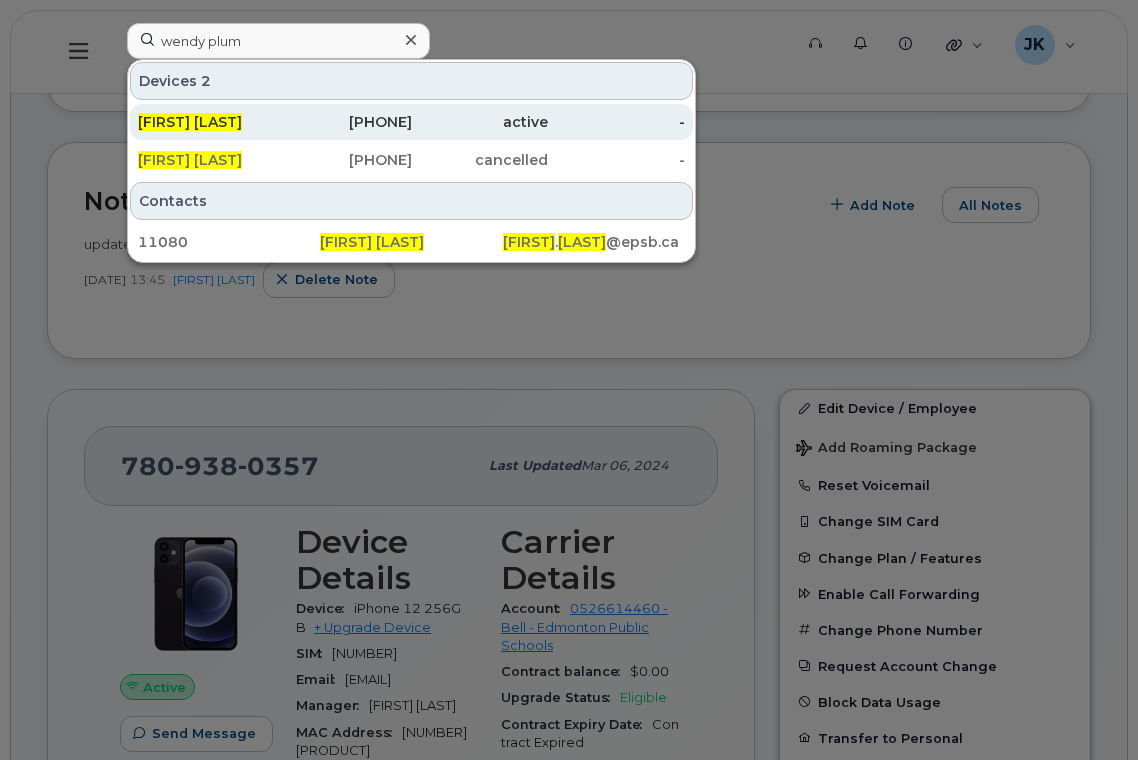 click on "[FIRST] [LAST]" at bounding box center (190, 122) 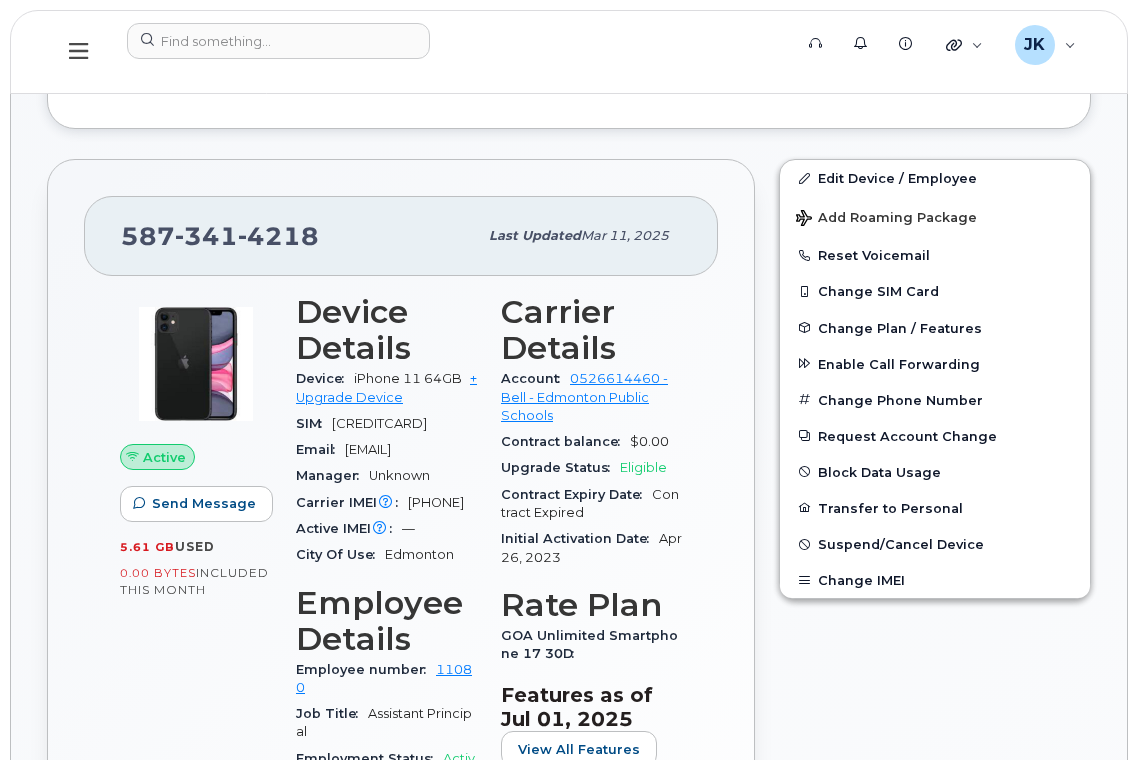 scroll, scrollTop: 400, scrollLeft: 0, axis: vertical 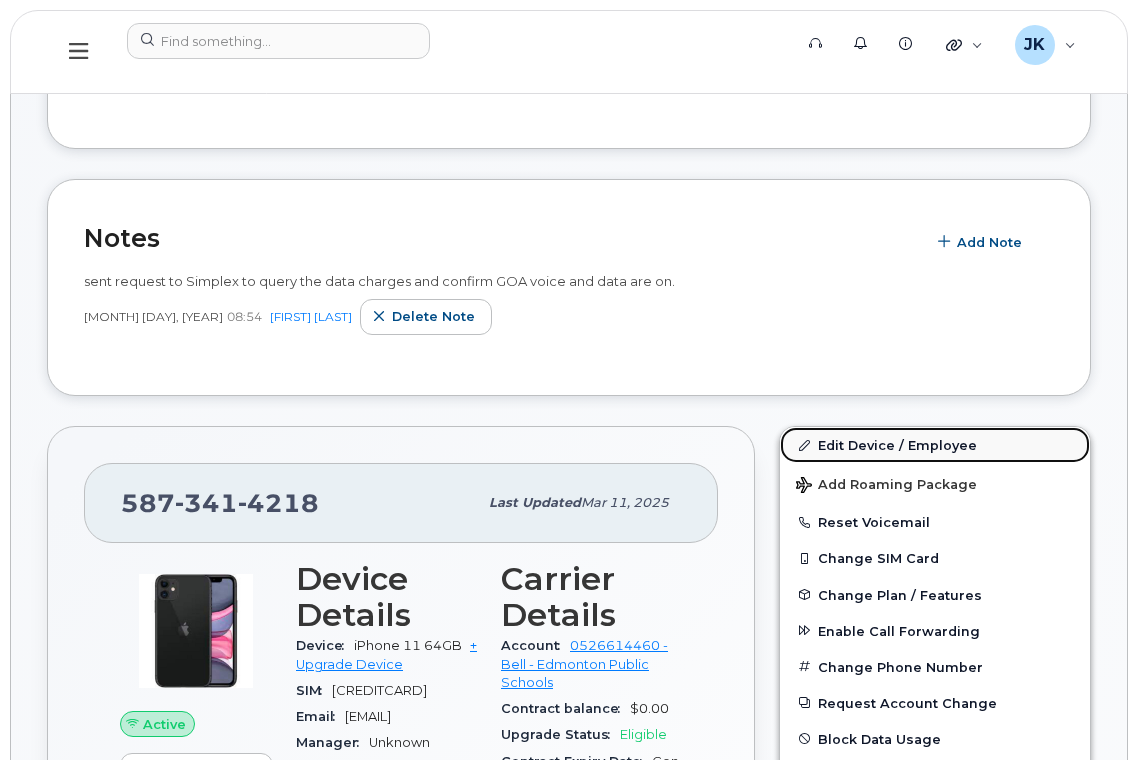 click on "Edit Device / Employee" at bounding box center (935, 445) 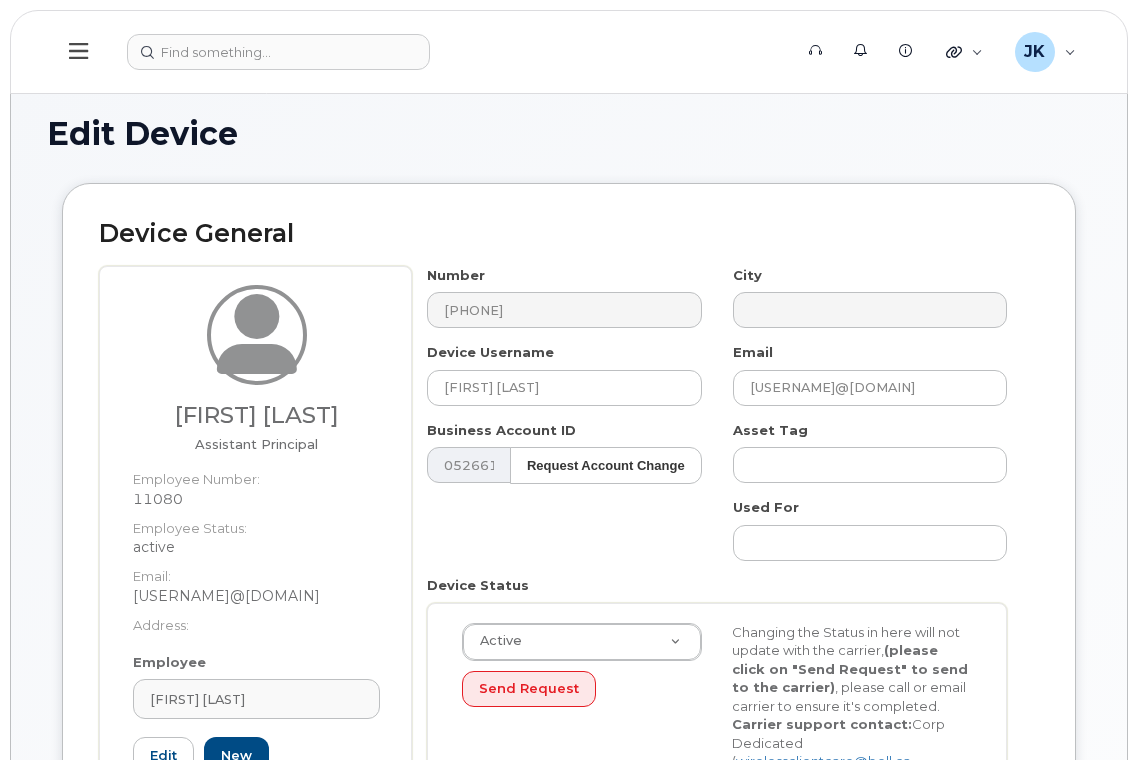scroll, scrollTop: 533, scrollLeft: 0, axis: vertical 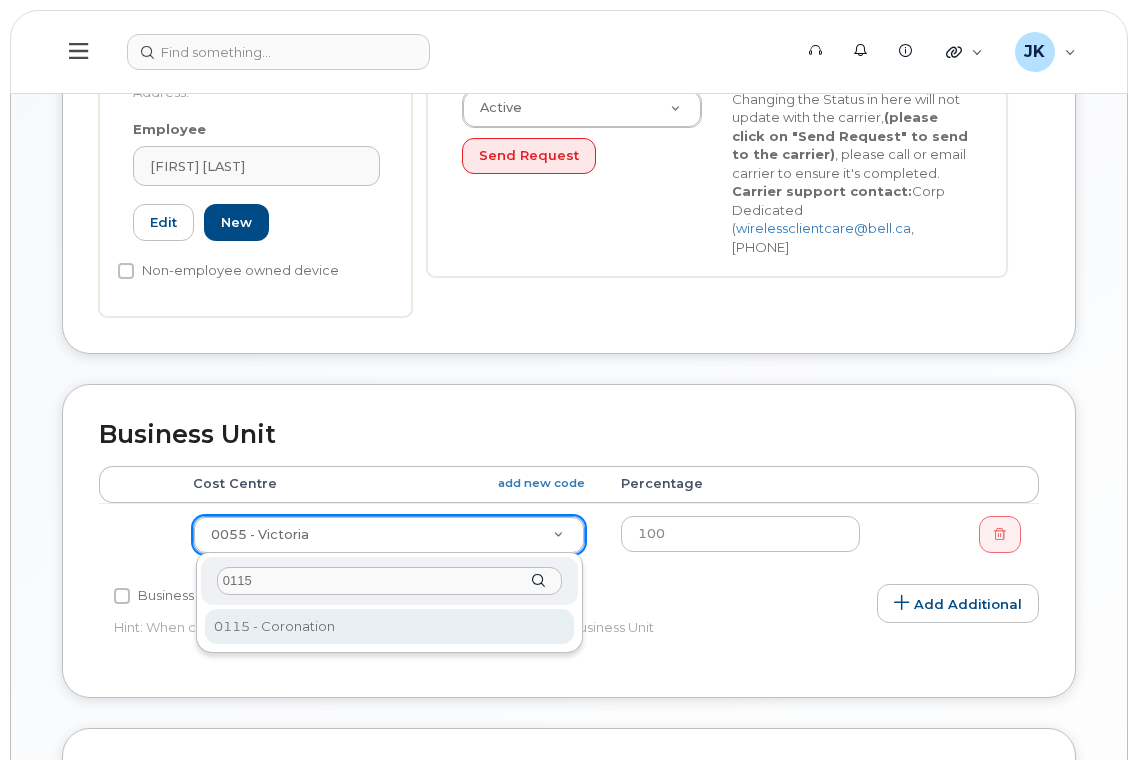 type on "0115" 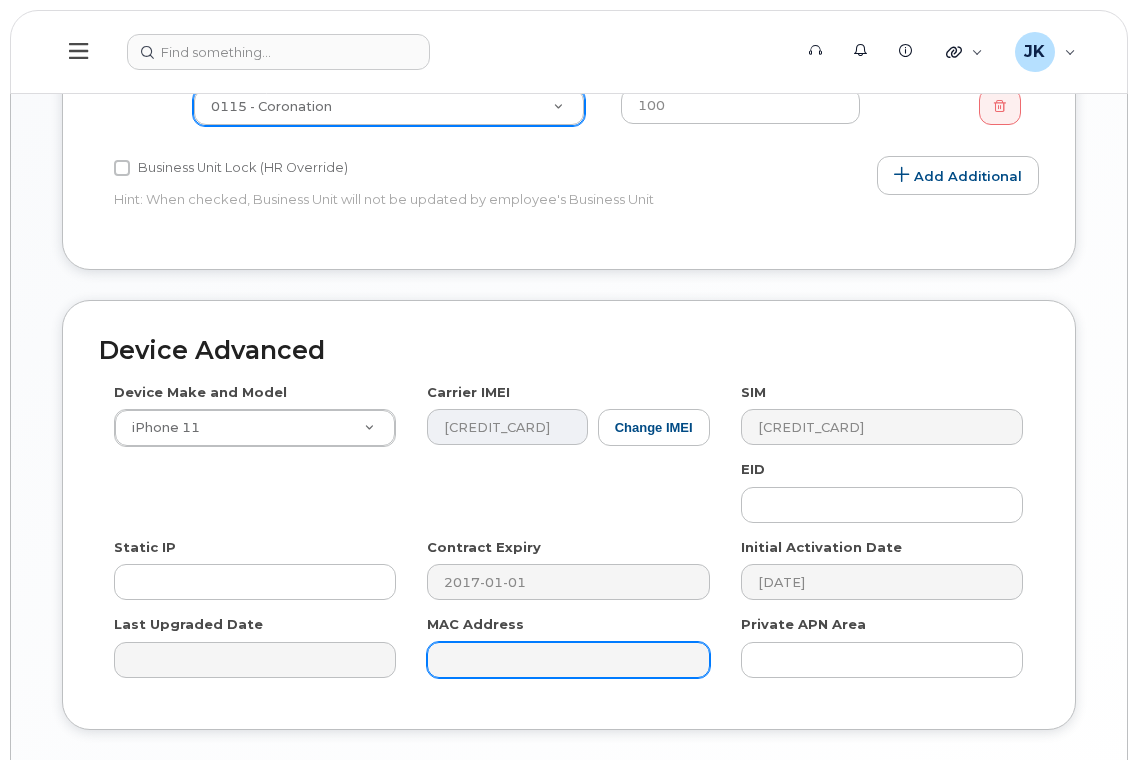 scroll, scrollTop: 1098, scrollLeft: 0, axis: vertical 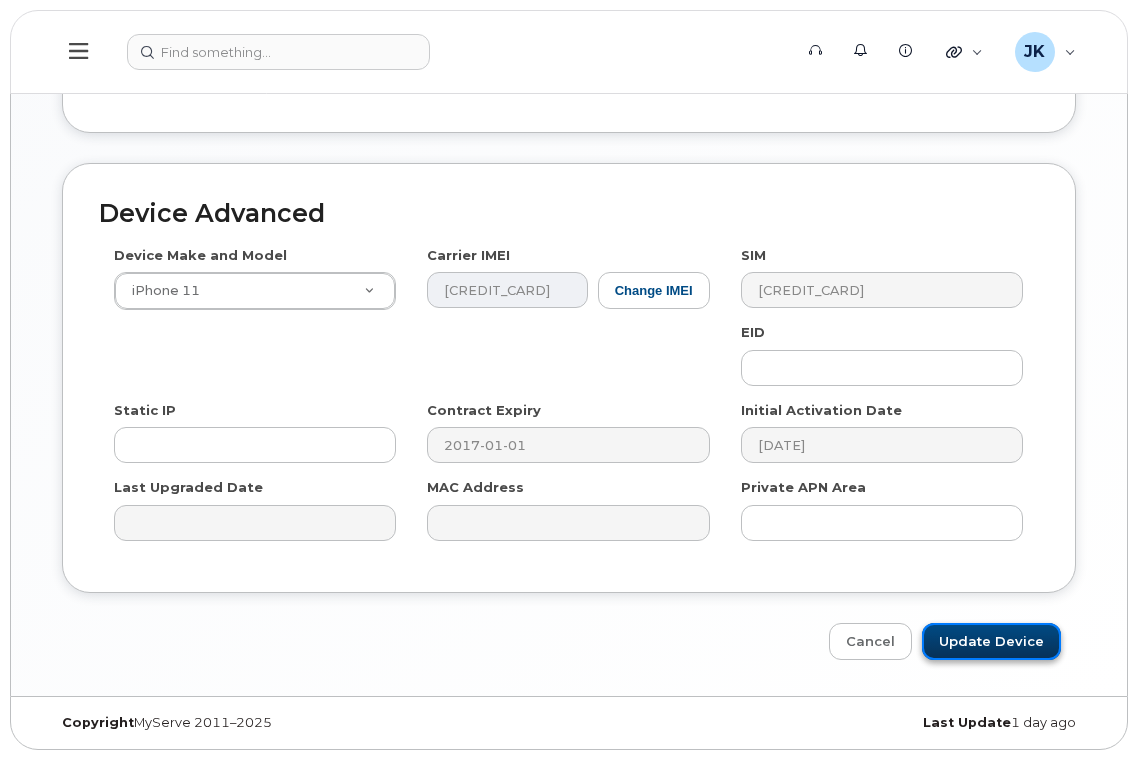 click on "Update Device" at bounding box center [991, 641] 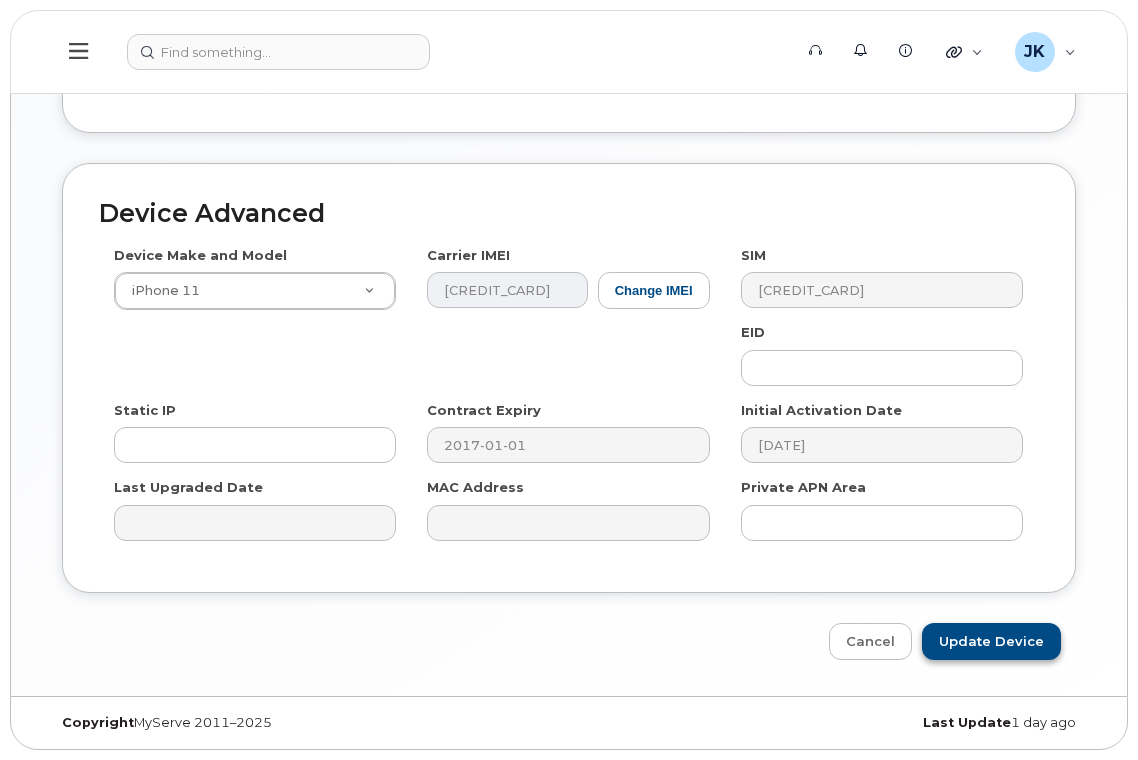type on "Saving..." 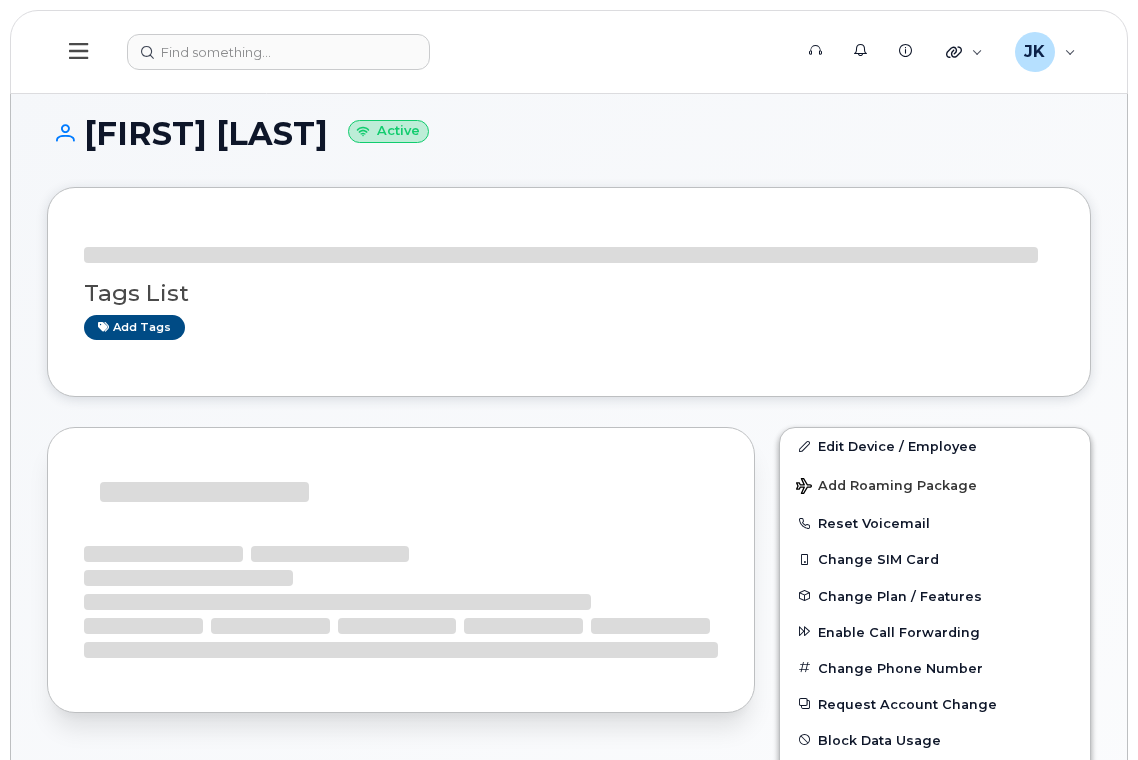 scroll, scrollTop: 0, scrollLeft: 0, axis: both 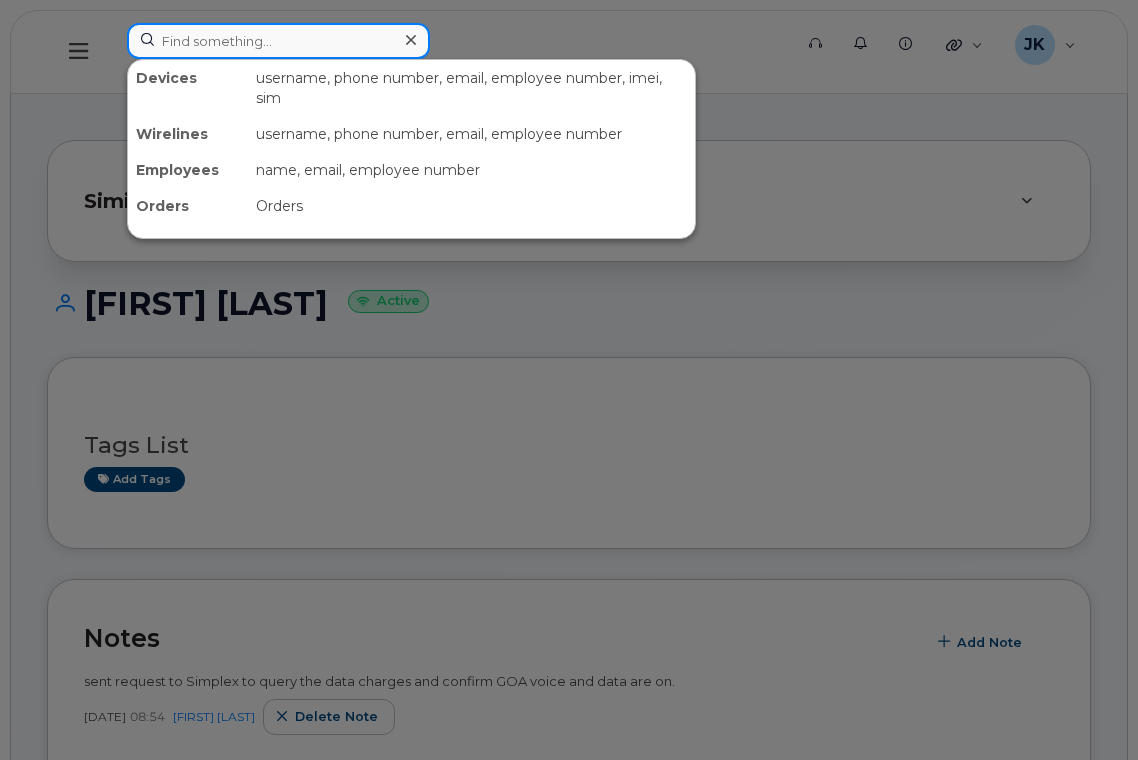 click at bounding box center (278, 41) 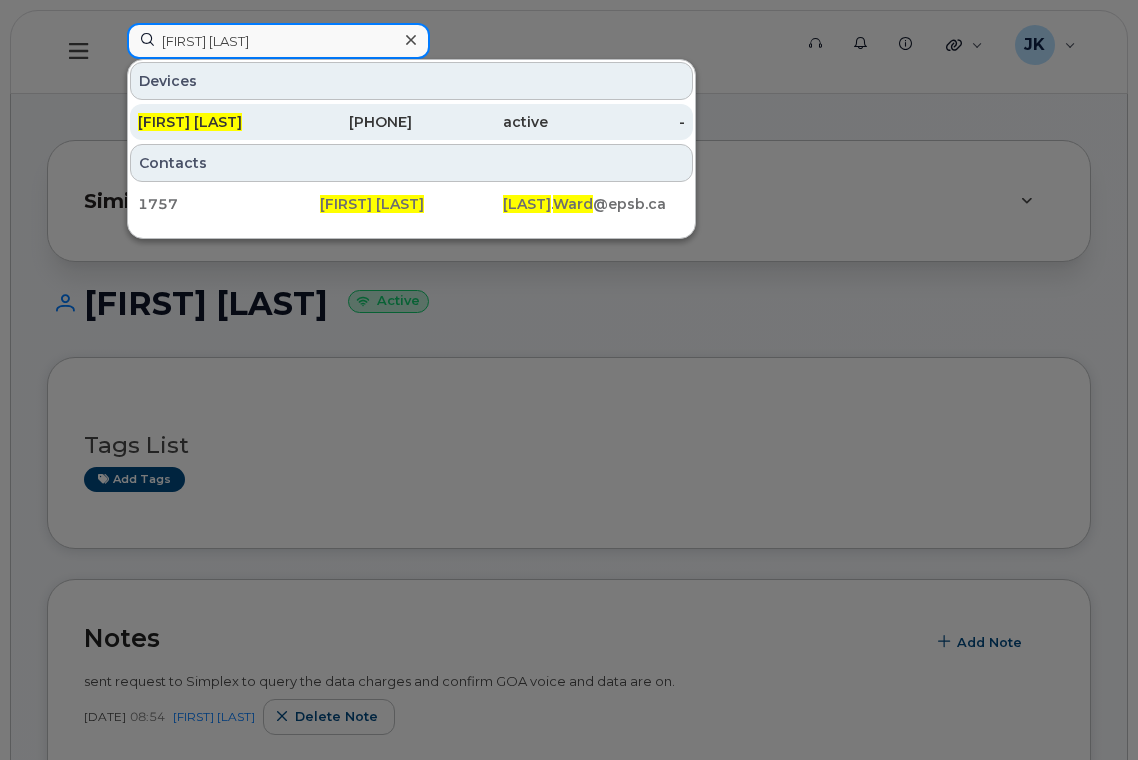 type on "Elizabeth Ward" 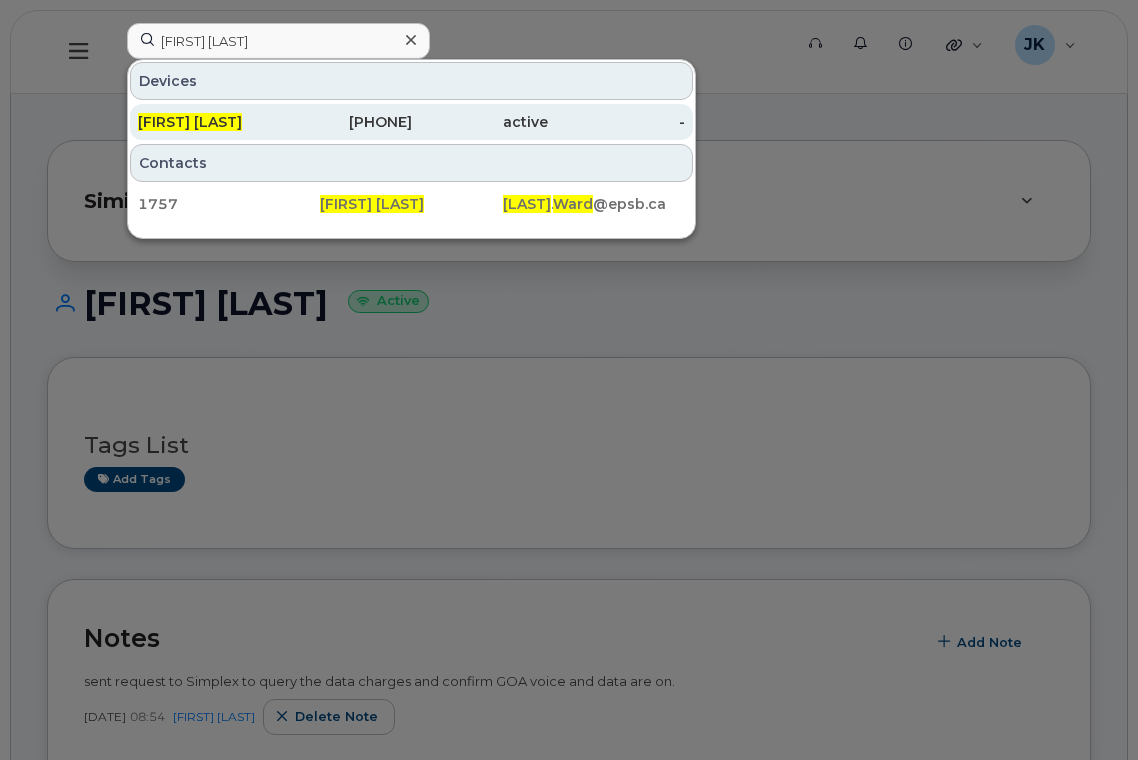 click on "Elizabeth Ward" at bounding box center [190, 122] 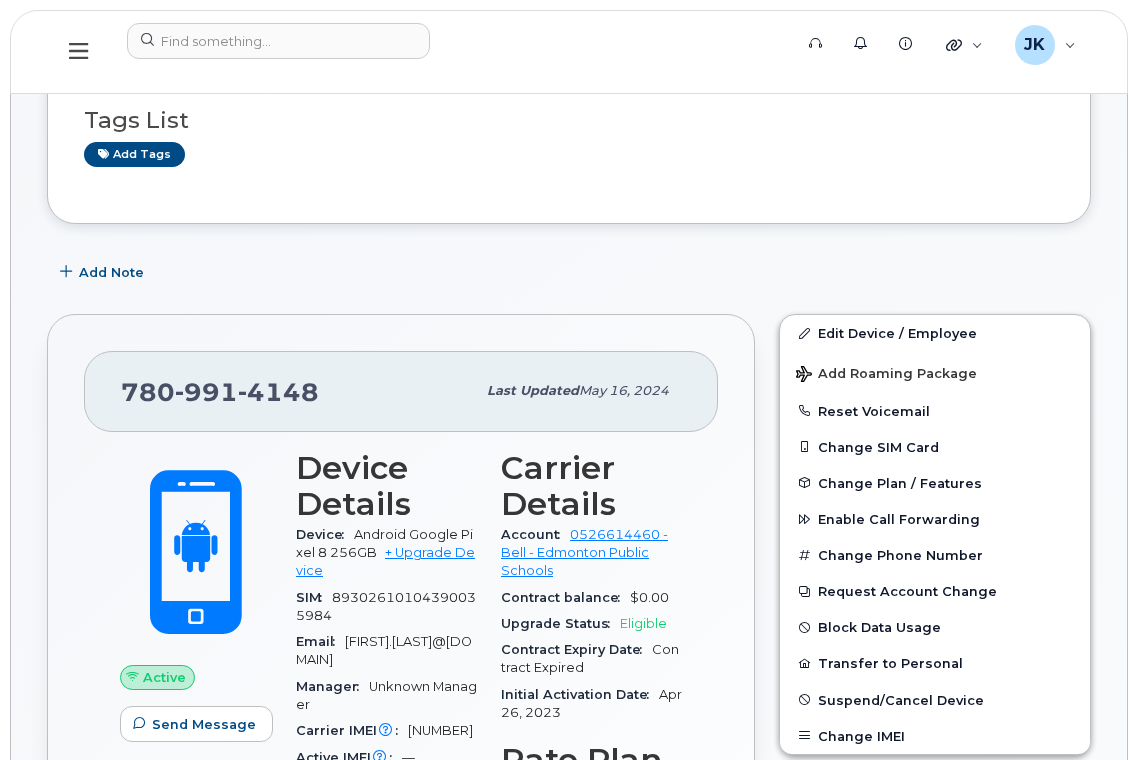 scroll, scrollTop: 0, scrollLeft: 0, axis: both 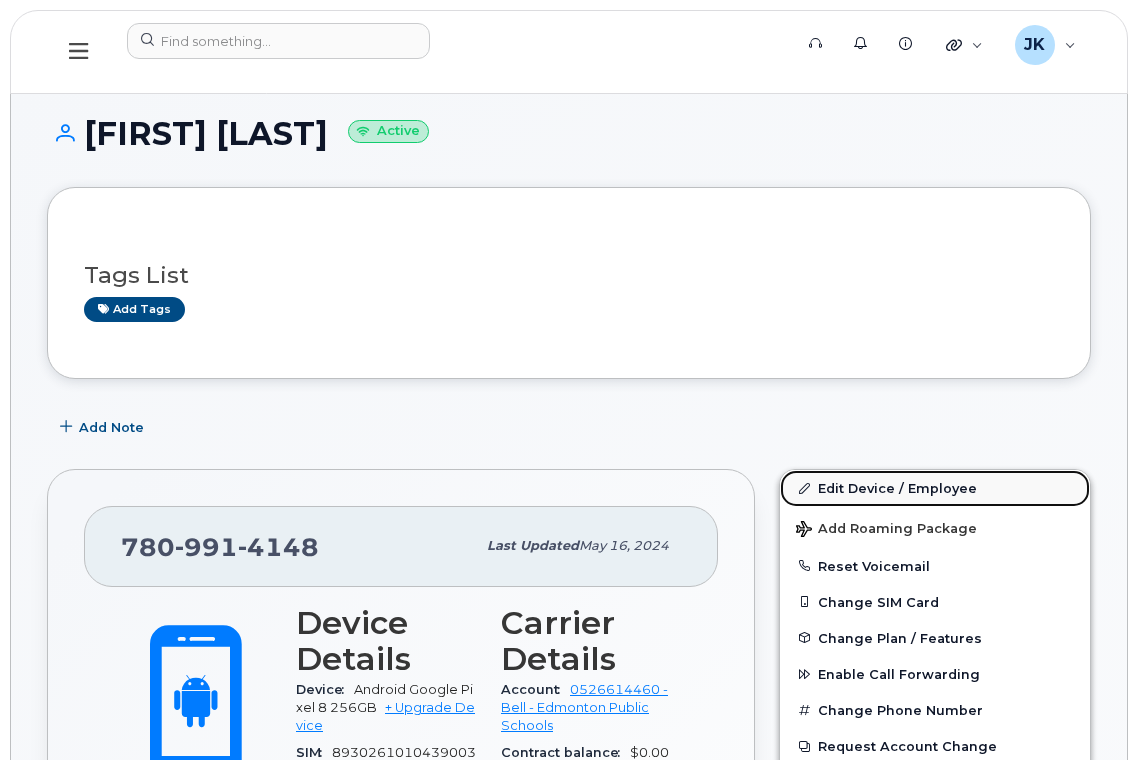 drag, startPoint x: 878, startPoint y: 485, endPoint x: 869, endPoint y: 479, distance: 10.816654 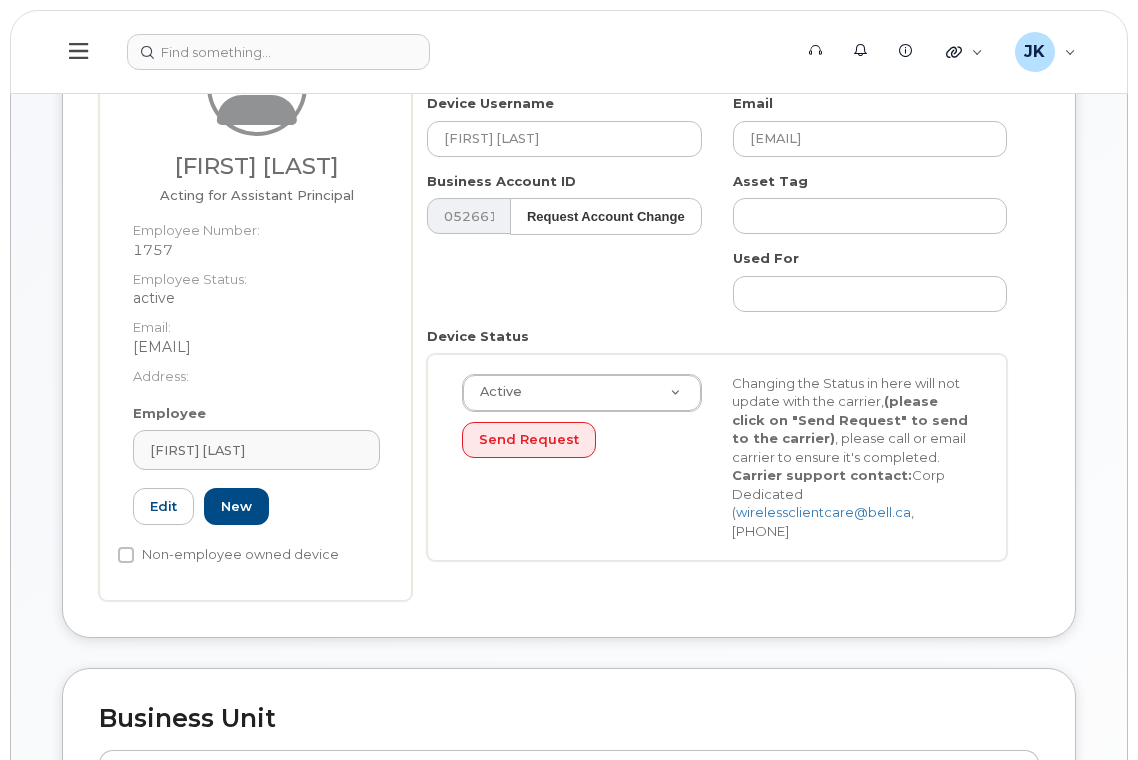 scroll, scrollTop: 533, scrollLeft: 0, axis: vertical 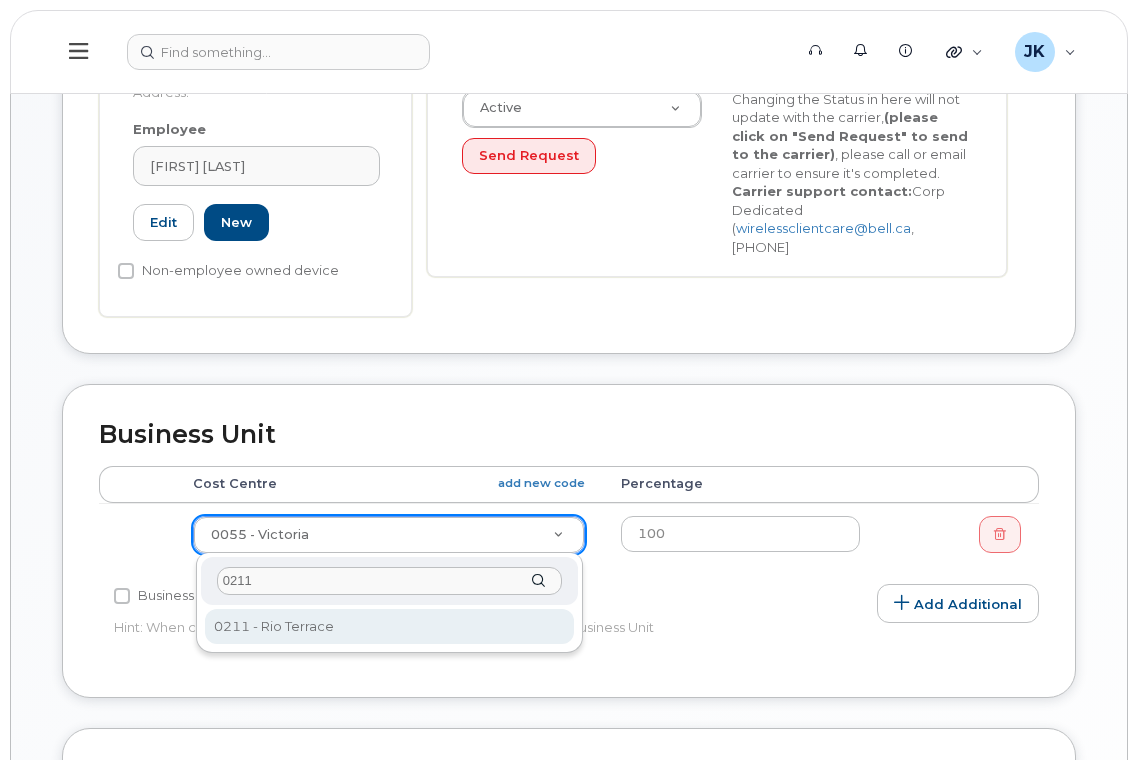 type on "0211" 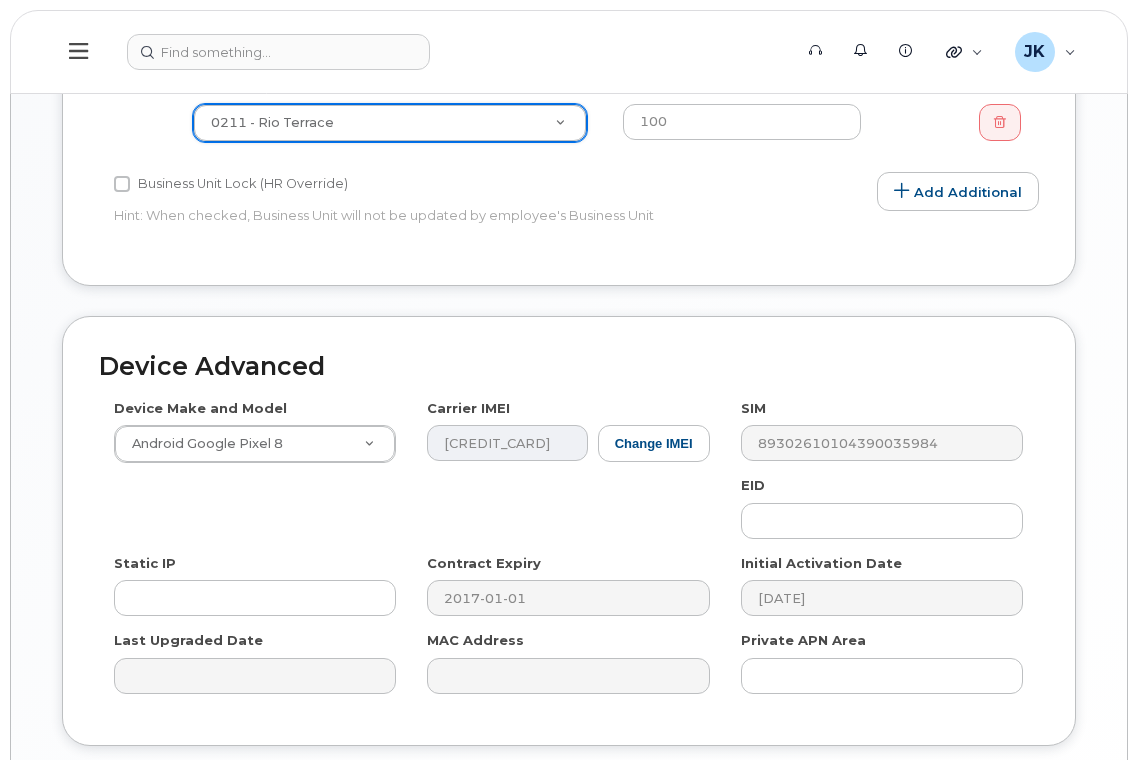 scroll, scrollTop: 1098, scrollLeft: 0, axis: vertical 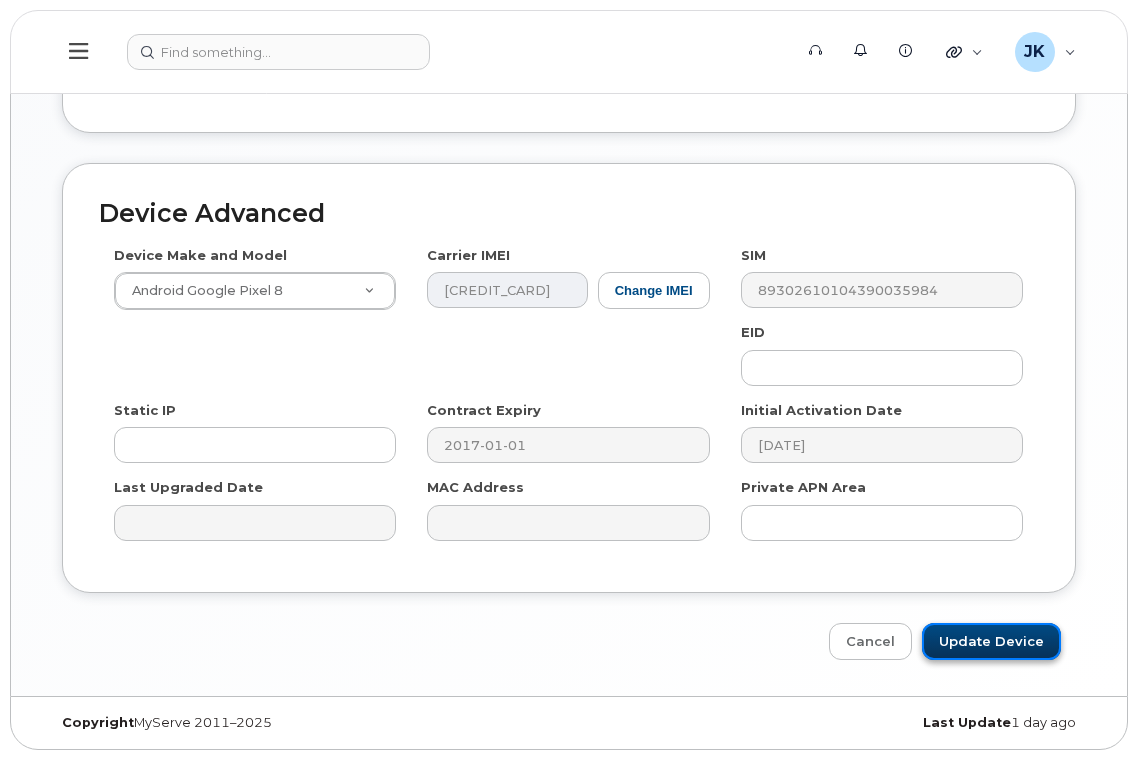 click on "Update Device" at bounding box center (991, 641) 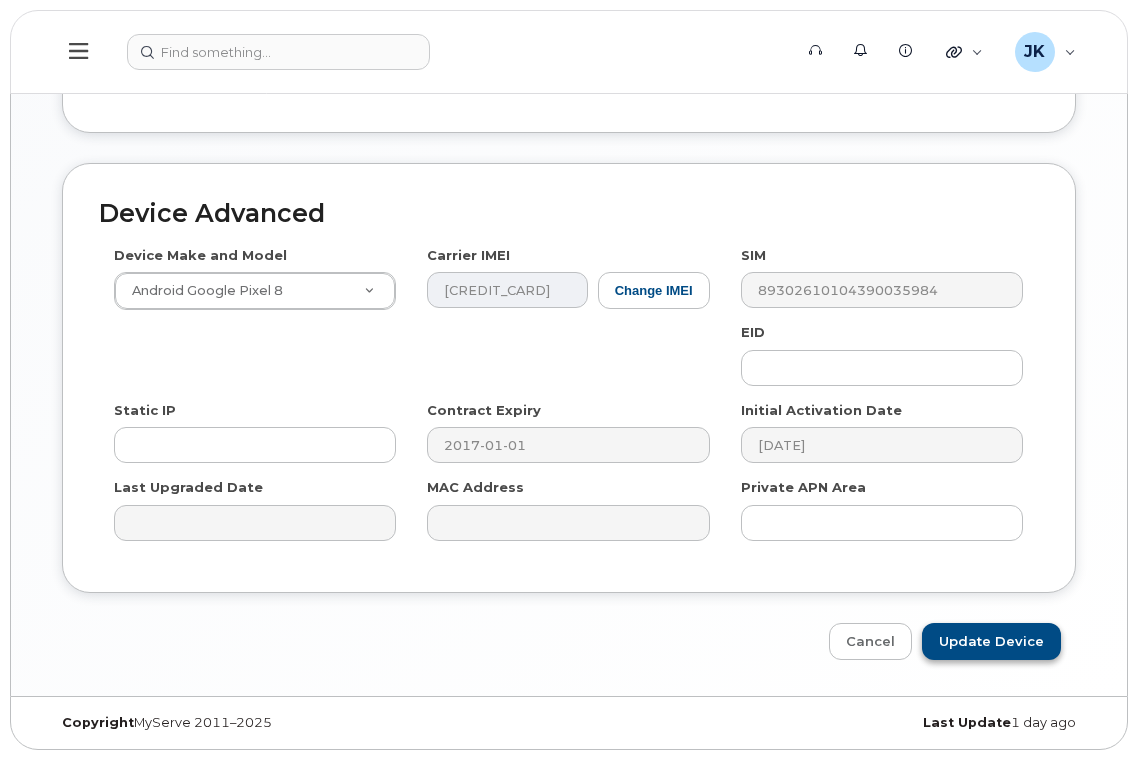 type on "Saving..." 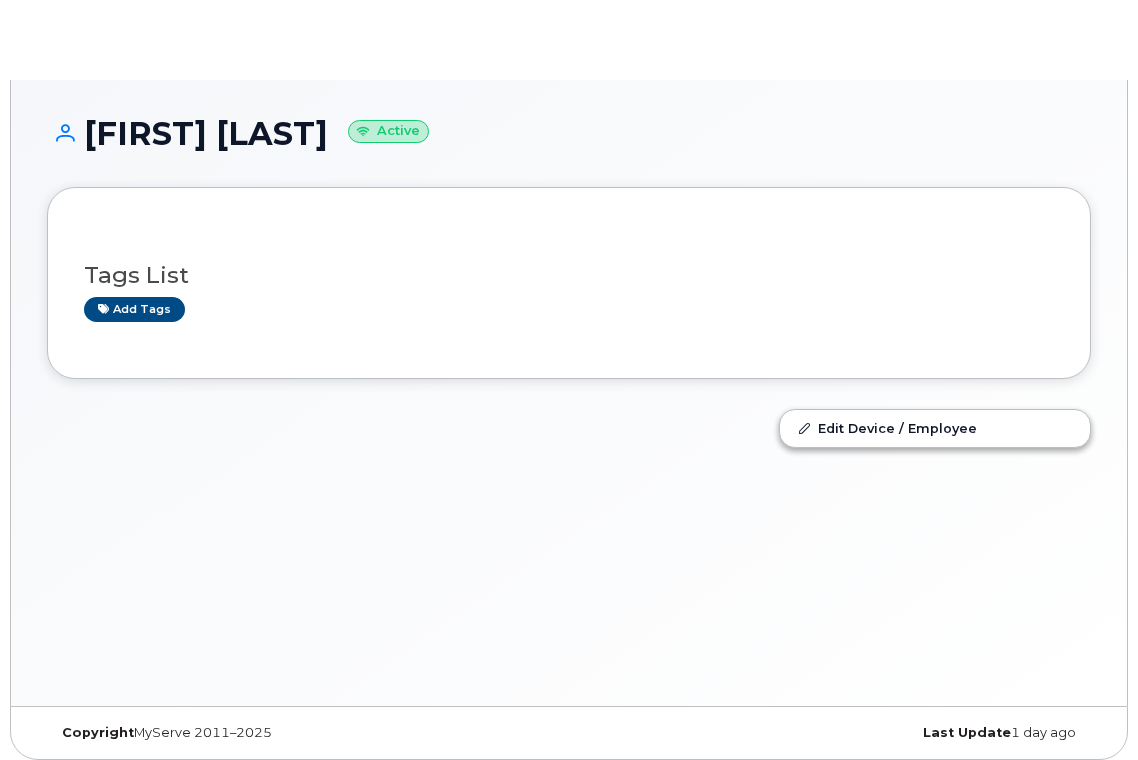 scroll, scrollTop: 0, scrollLeft: 0, axis: both 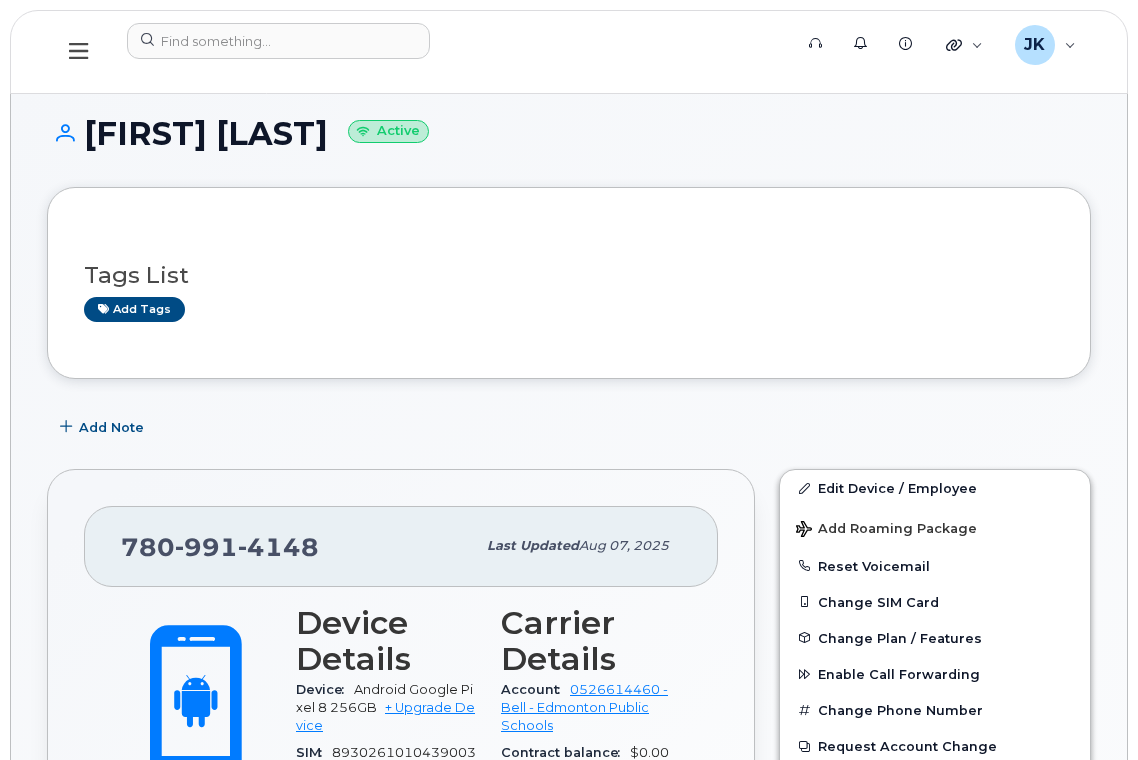 drag, startPoint x: 94, startPoint y: 130, endPoint x: 341, endPoint y: 132, distance: 247.0081 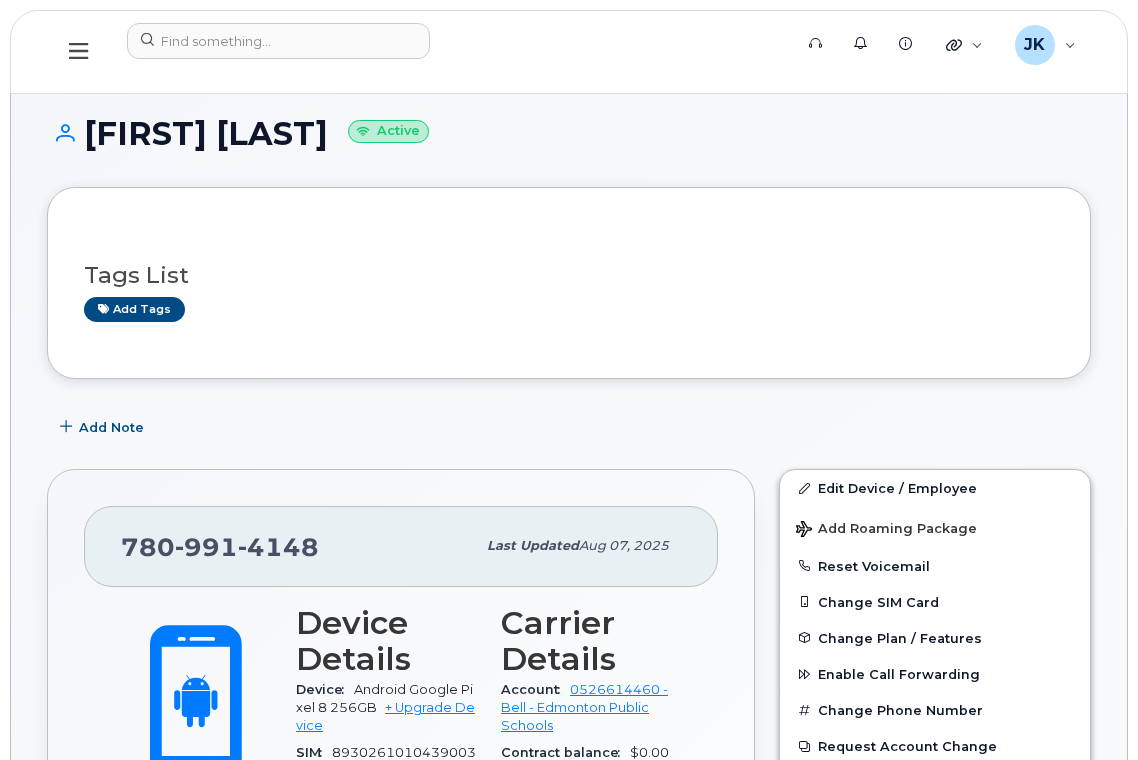 copy on "[FIRST] [LAST]" 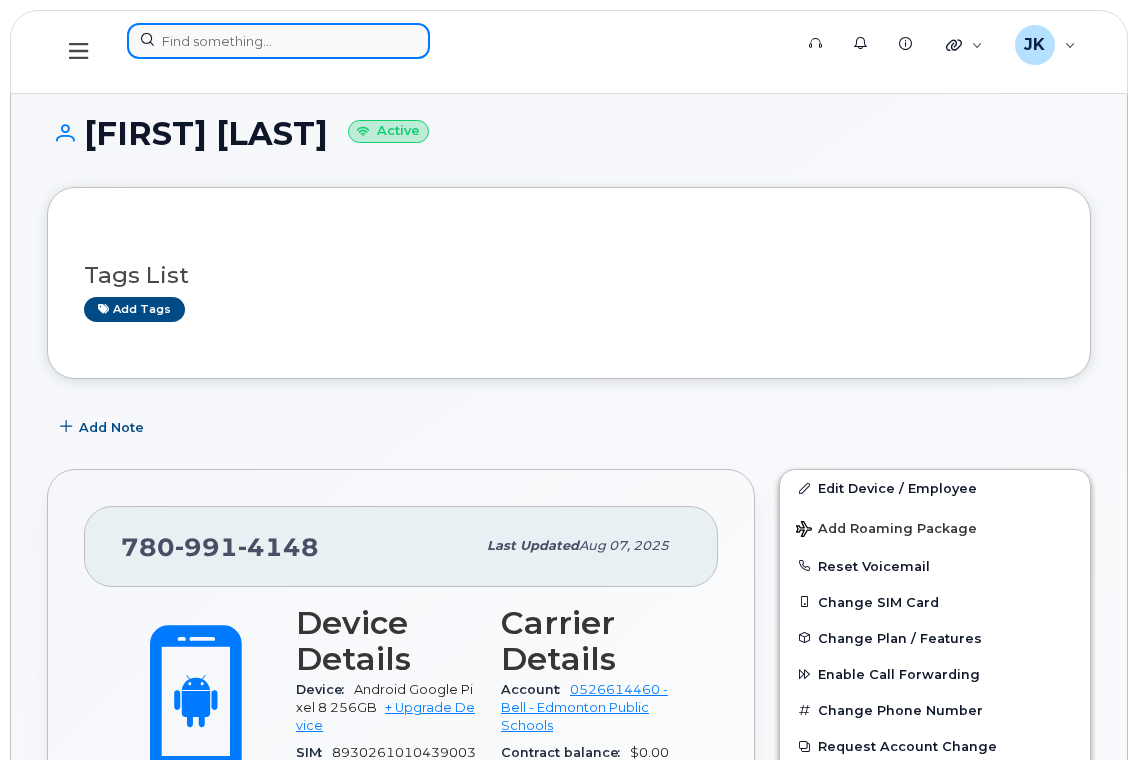 click at bounding box center (278, 41) 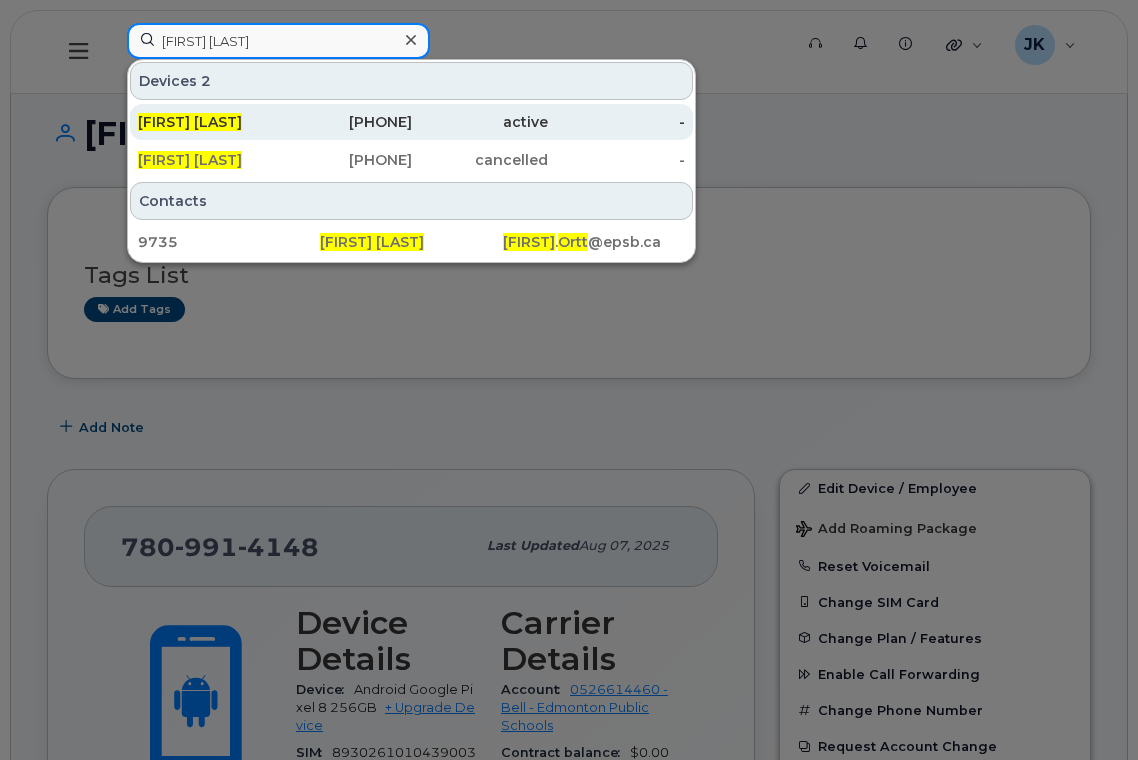 type on "erica ortt" 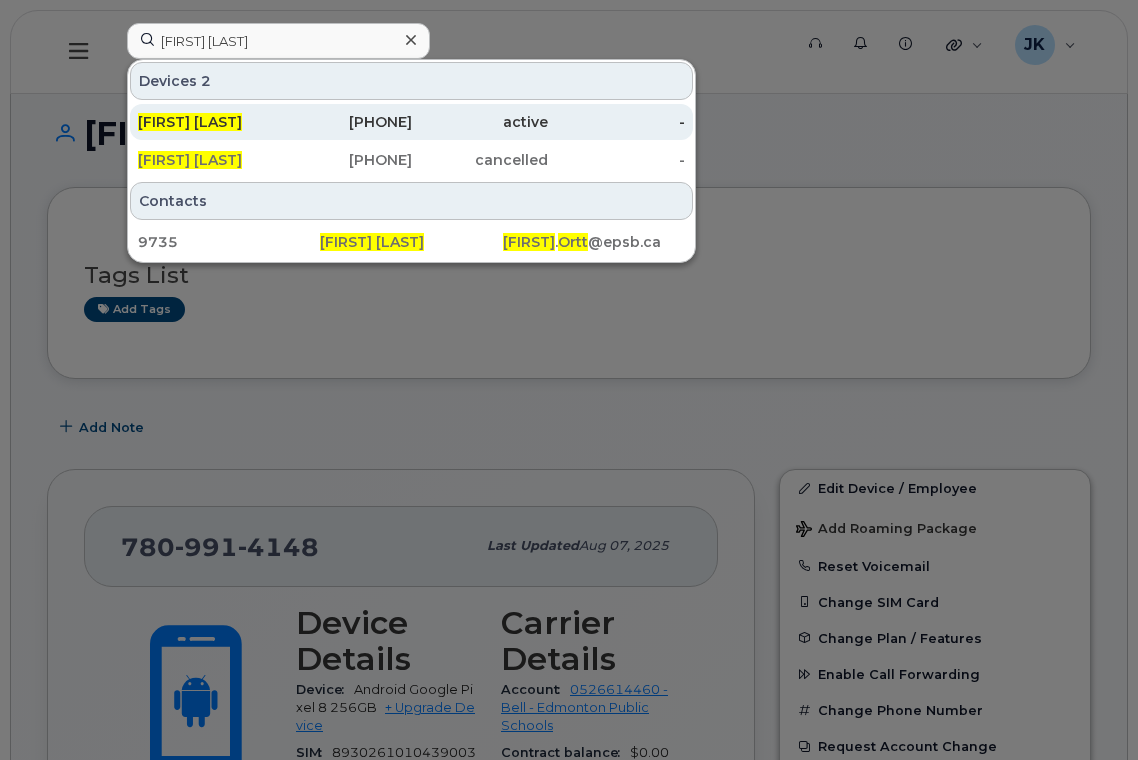 click on "587-341-2859" at bounding box center [343, 122] 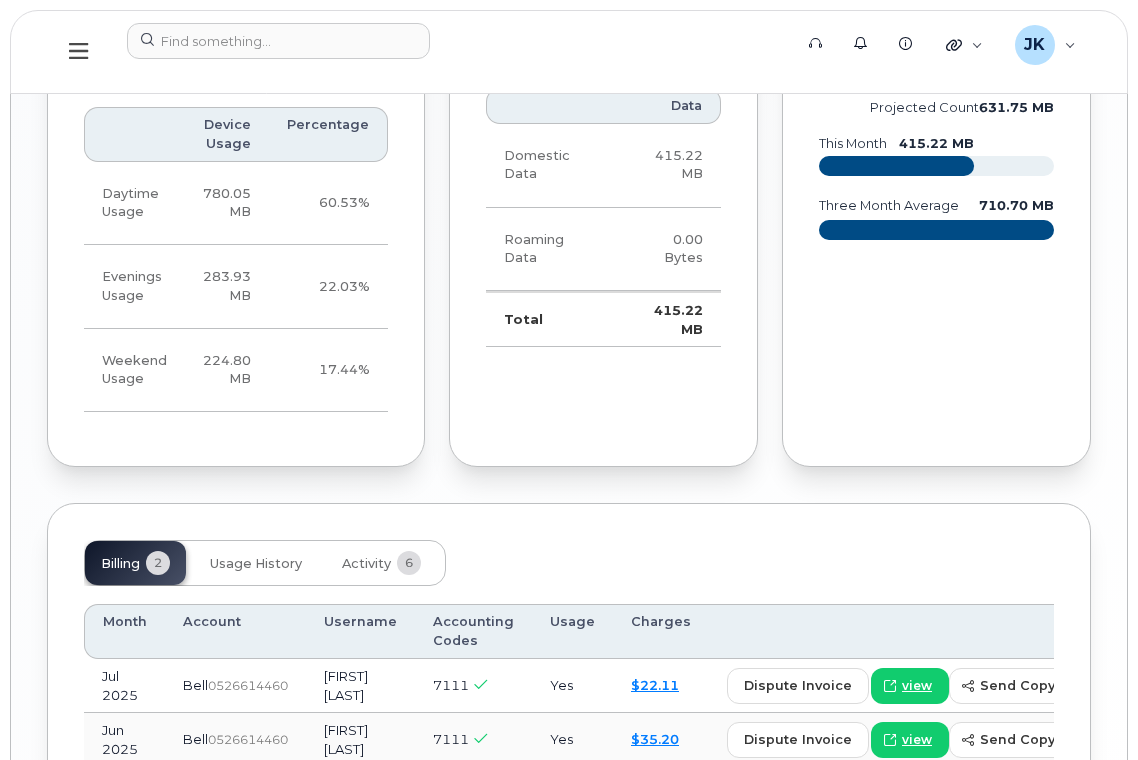 scroll, scrollTop: 1836, scrollLeft: 0, axis: vertical 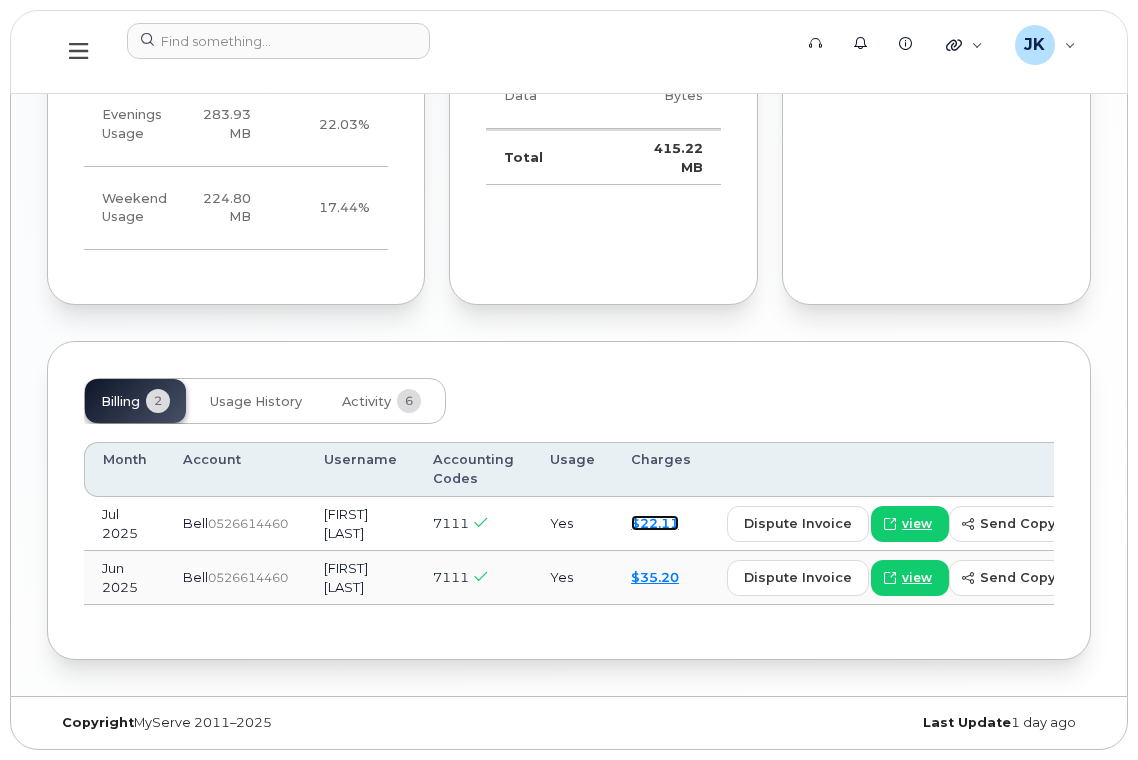 click on "$22.11" at bounding box center [655, 523] 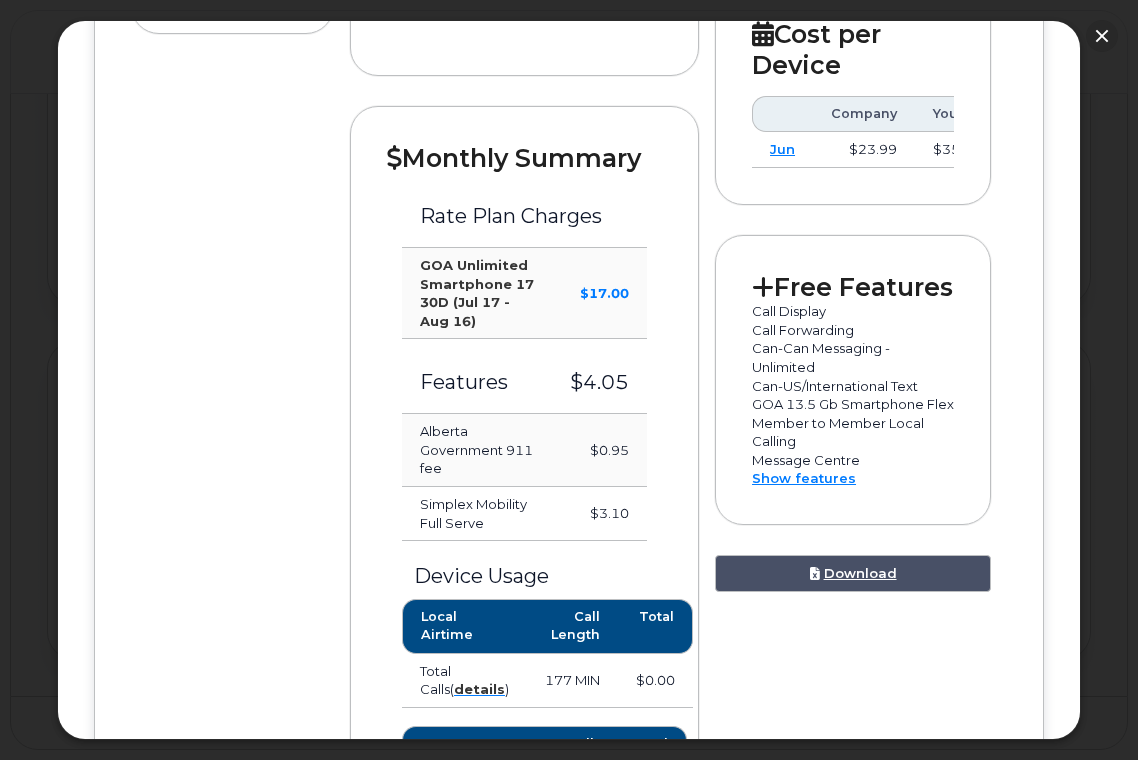 scroll, scrollTop: 667, scrollLeft: 0, axis: vertical 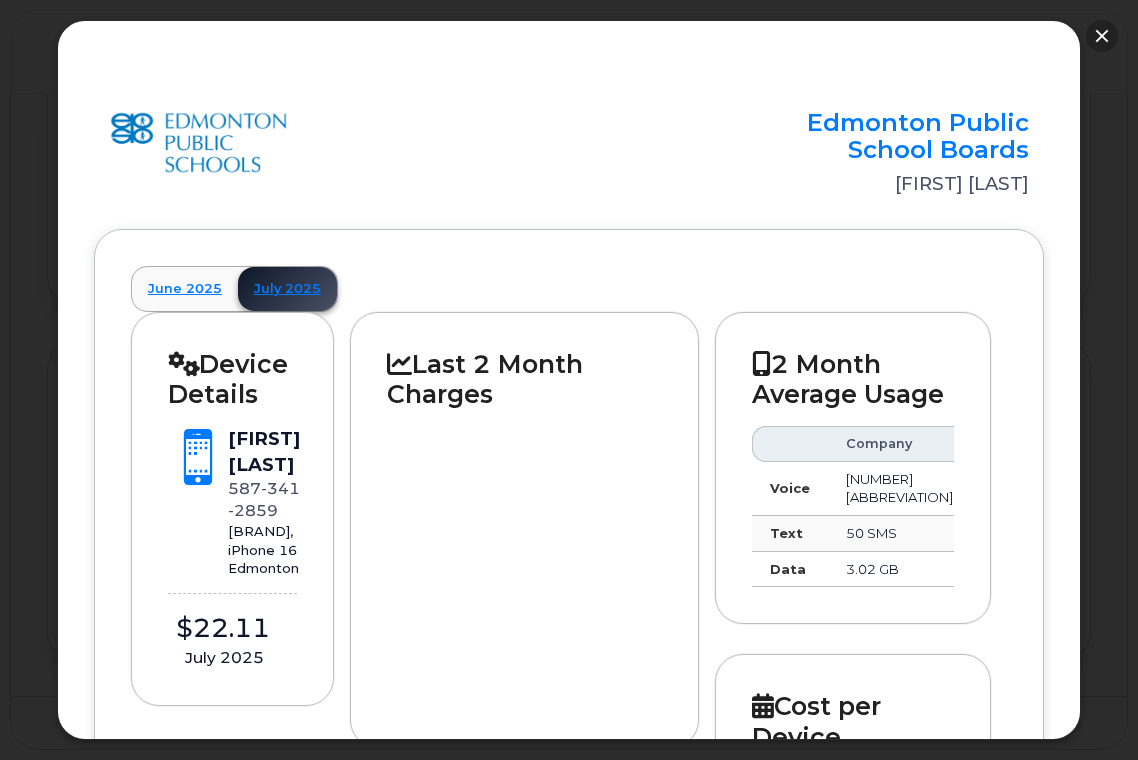 click at bounding box center (1102, 36) 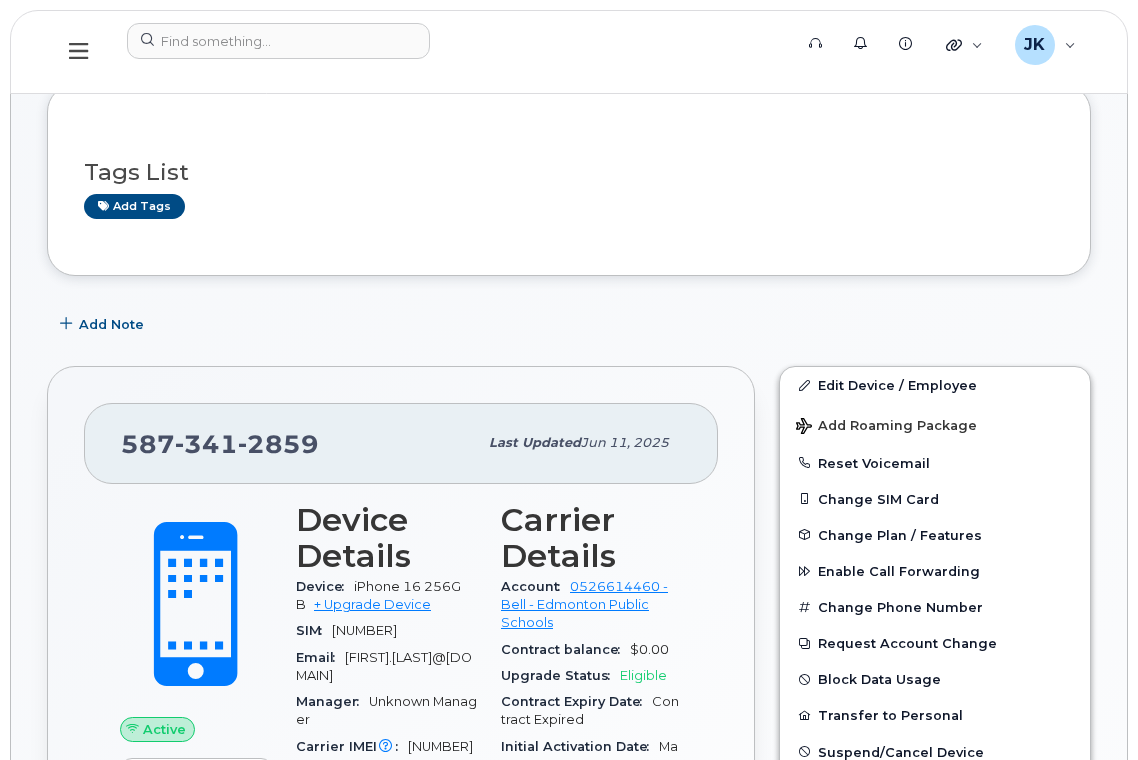scroll, scrollTop: 0, scrollLeft: 0, axis: both 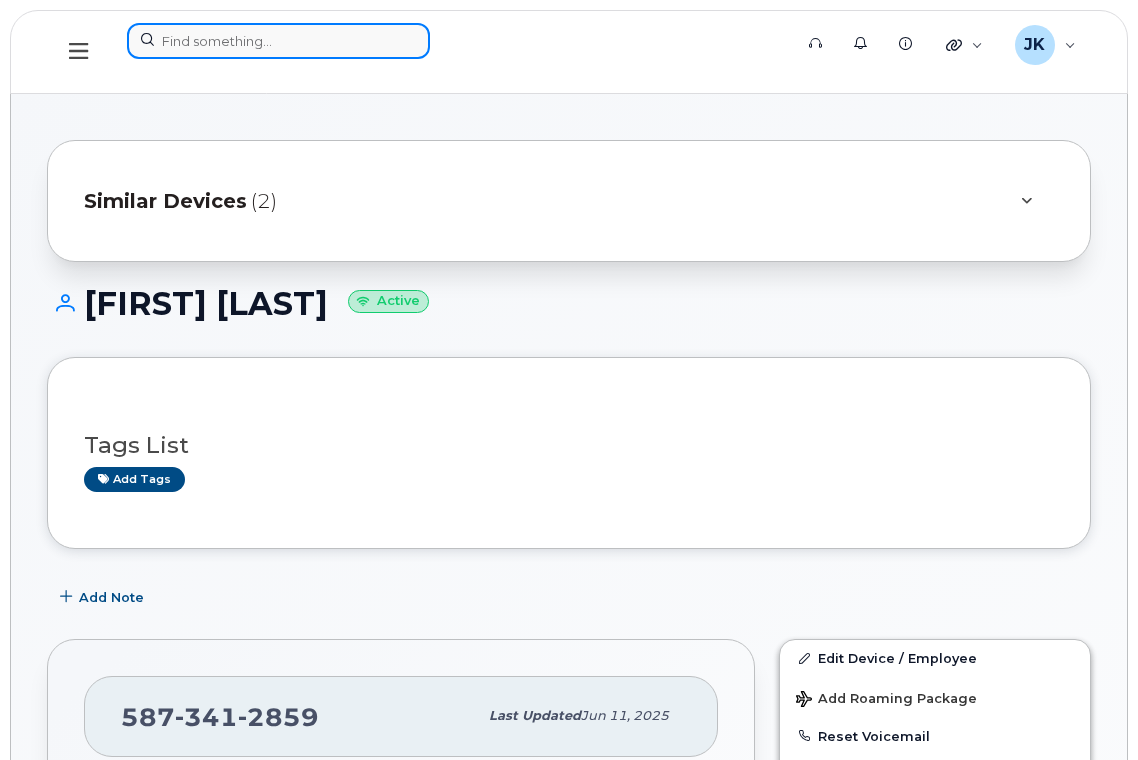 click at bounding box center (278, 41) 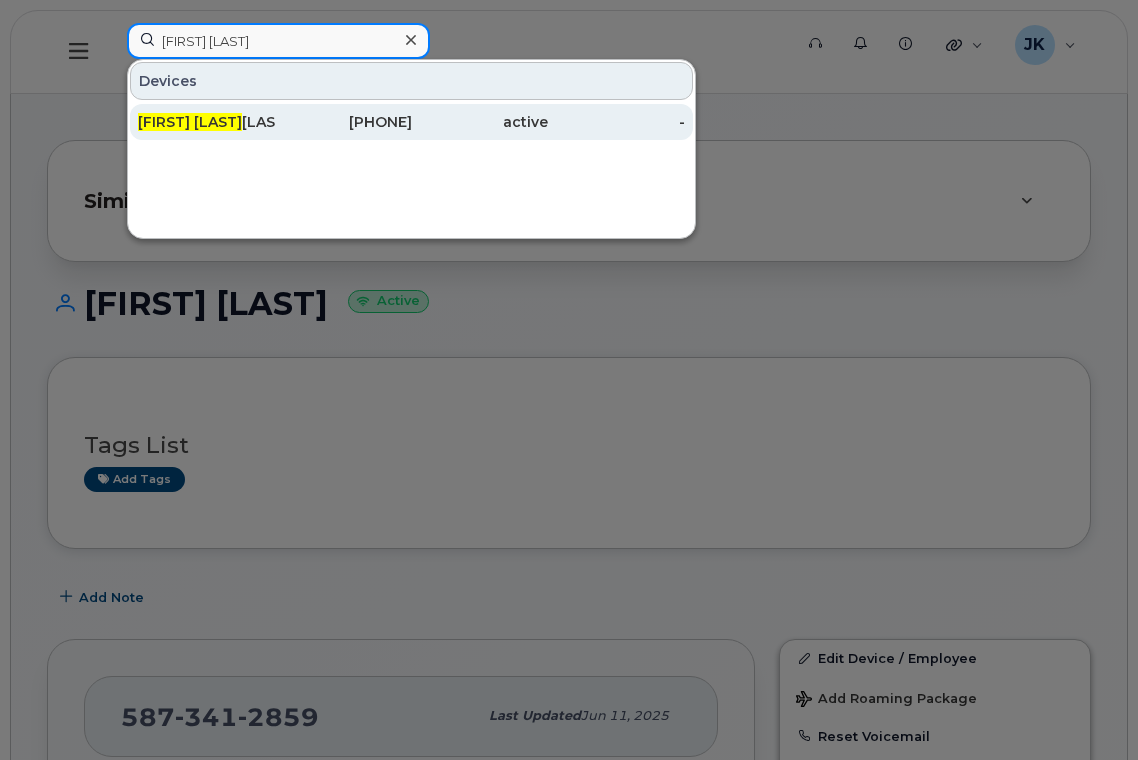 type on "kathy mu" 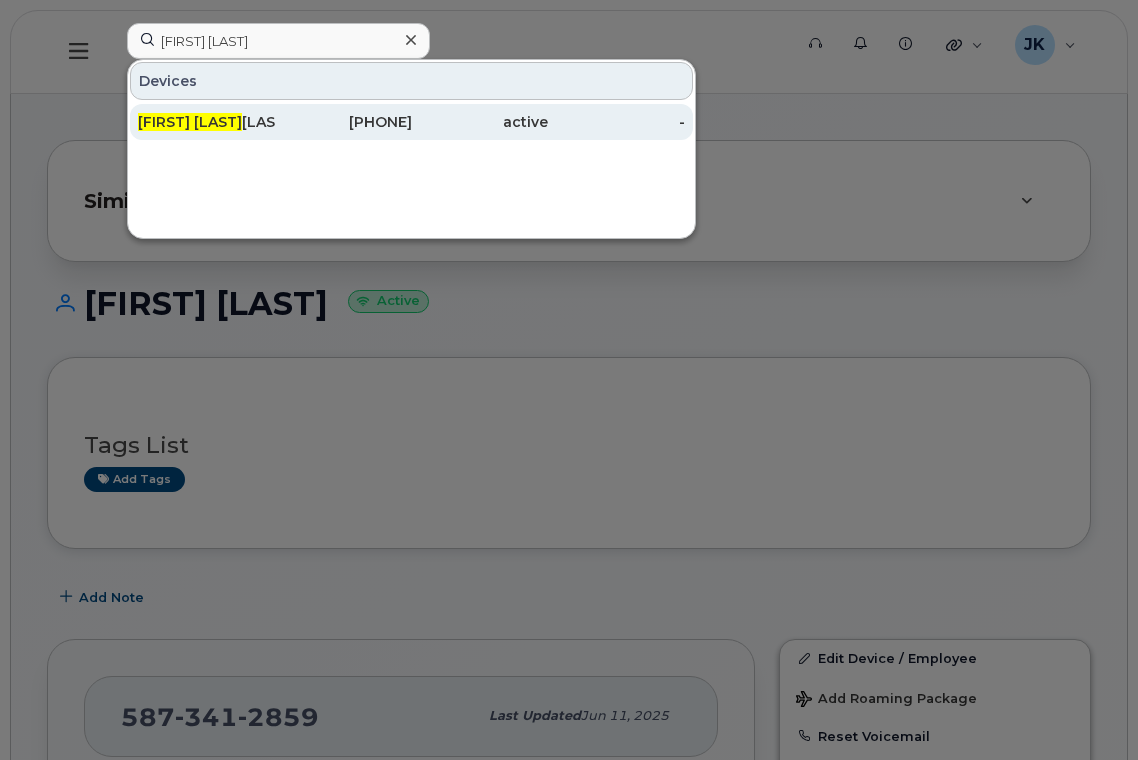 click on "Kathy Mu hlethaler" at bounding box center (206, 122) 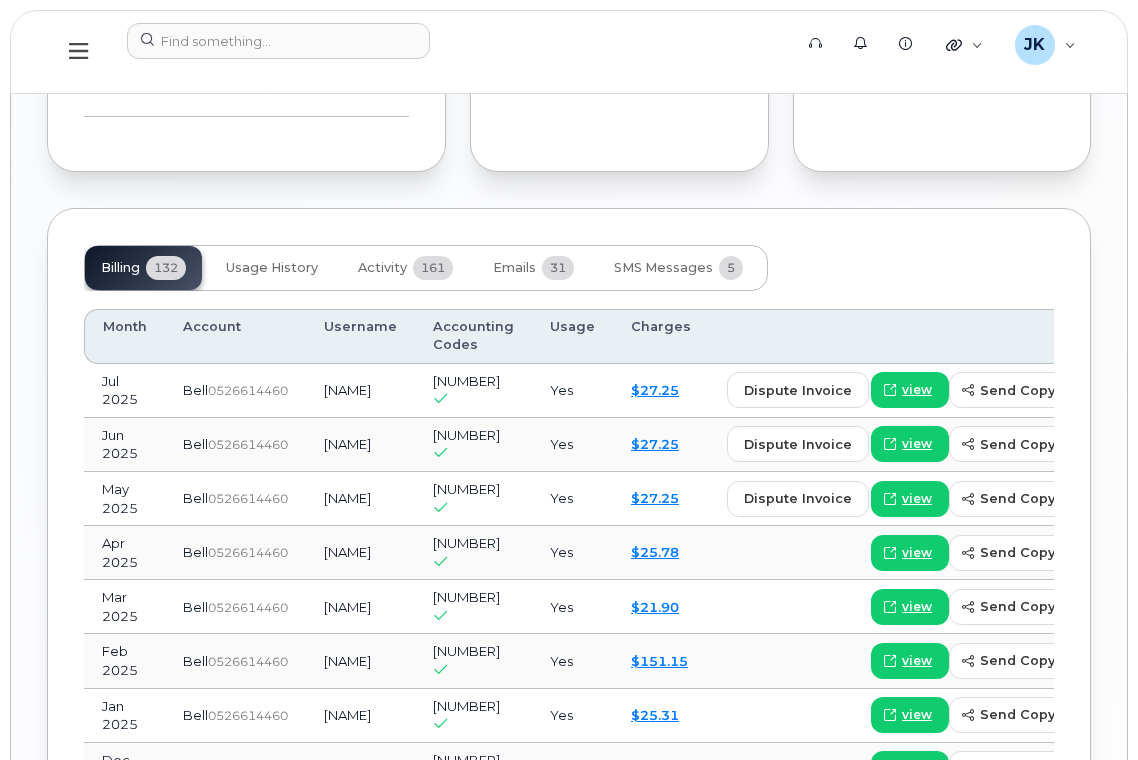 scroll, scrollTop: 2267, scrollLeft: 0, axis: vertical 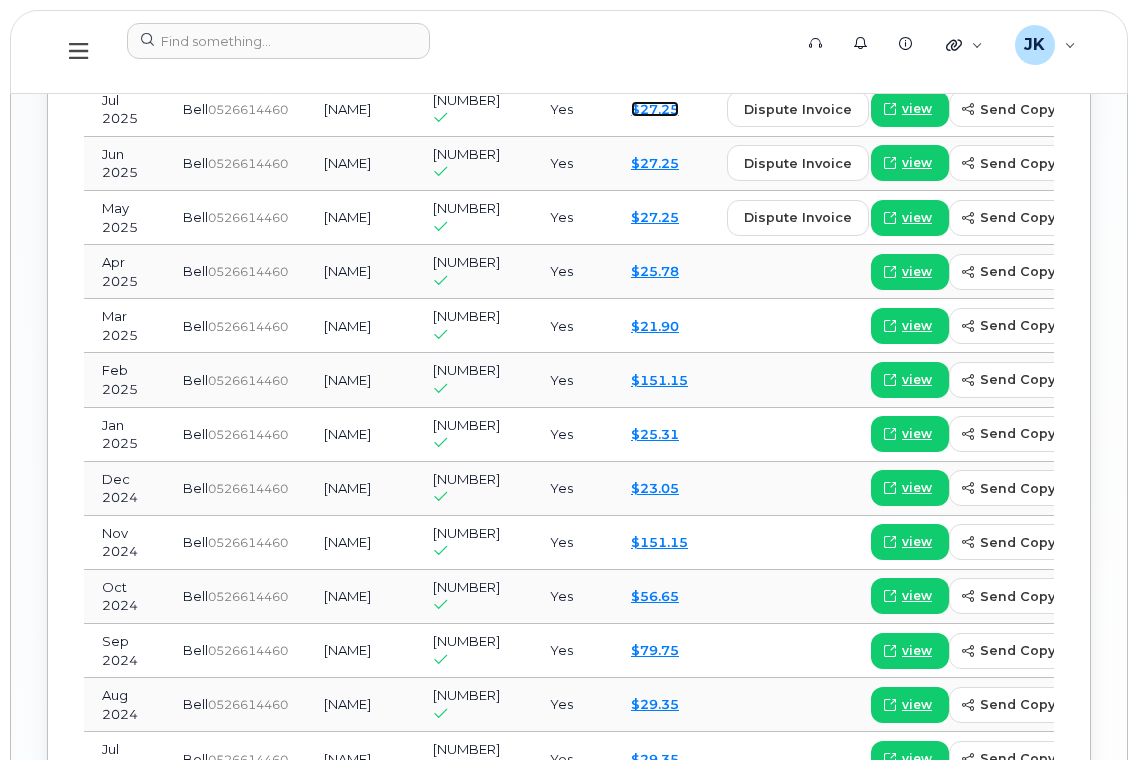 click on "$27.25" at bounding box center (655, 109) 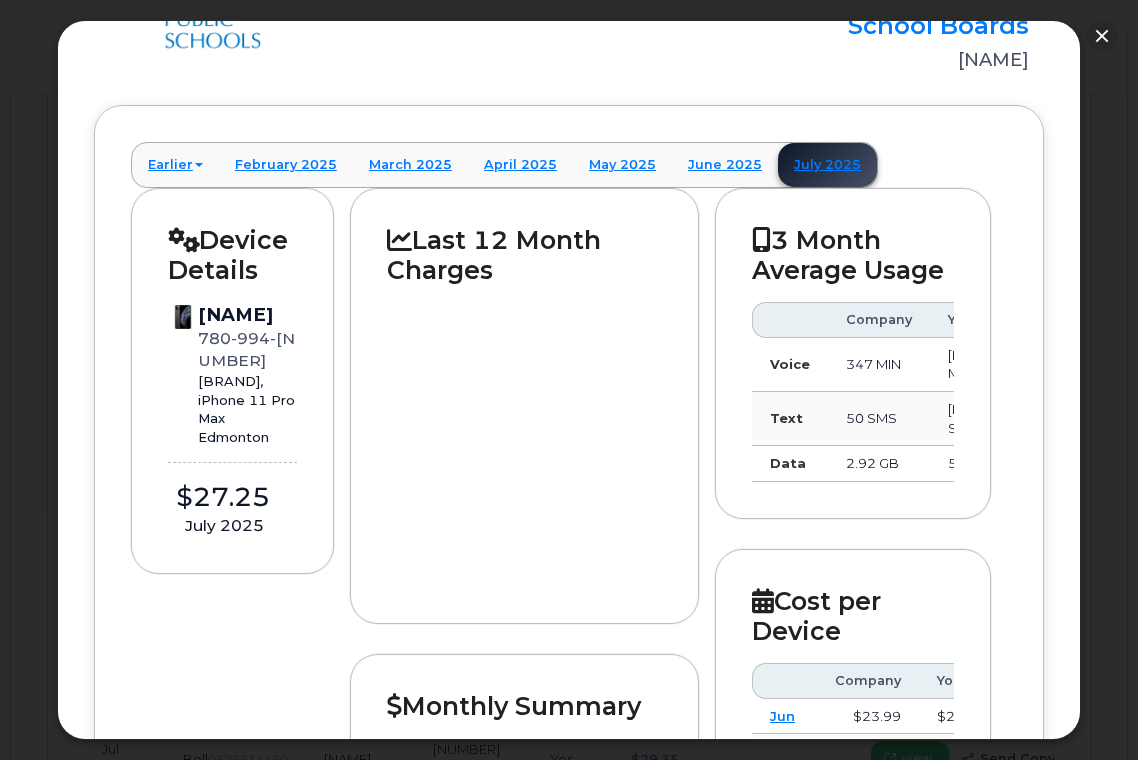 scroll, scrollTop: 0, scrollLeft: 0, axis: both 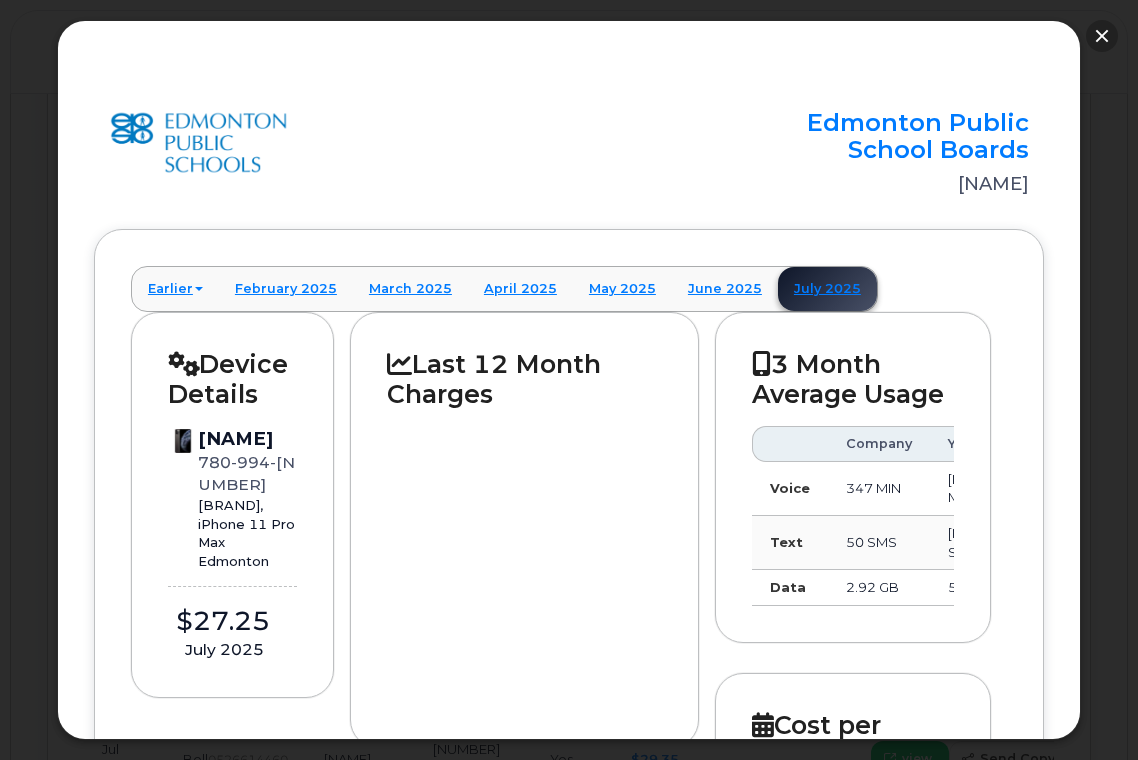 click at bounding box center (1102, 36) 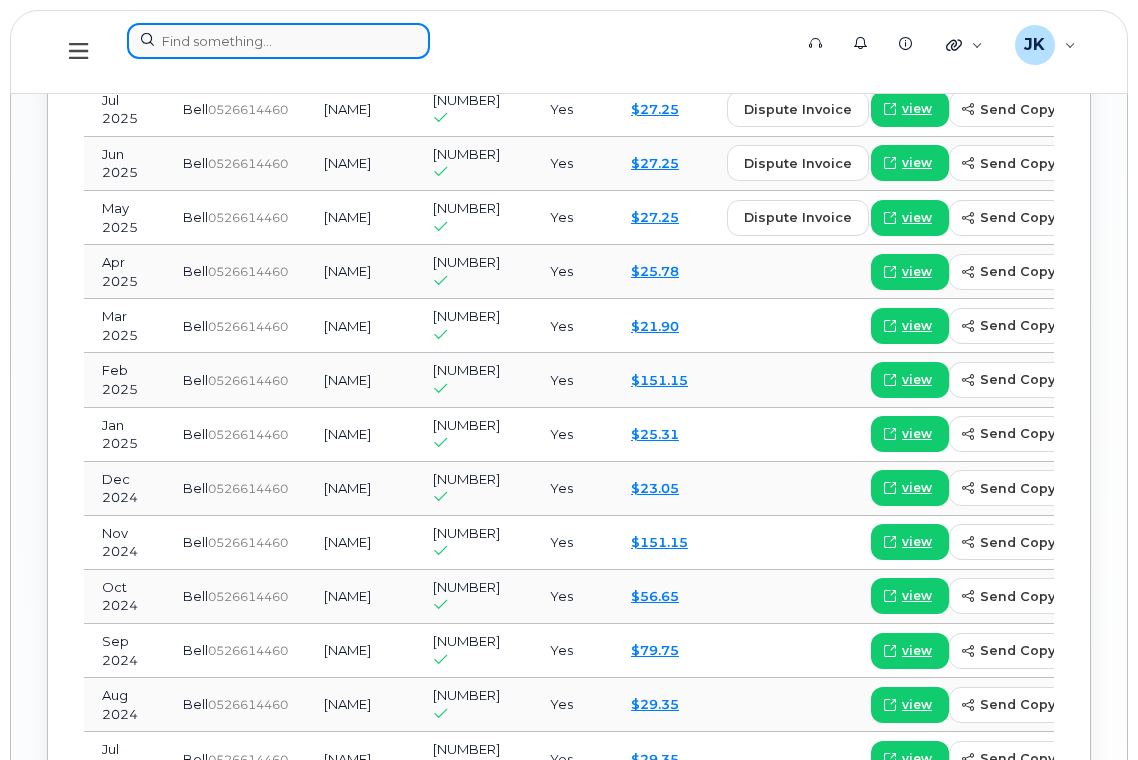 click at bounding box center (278, 41) 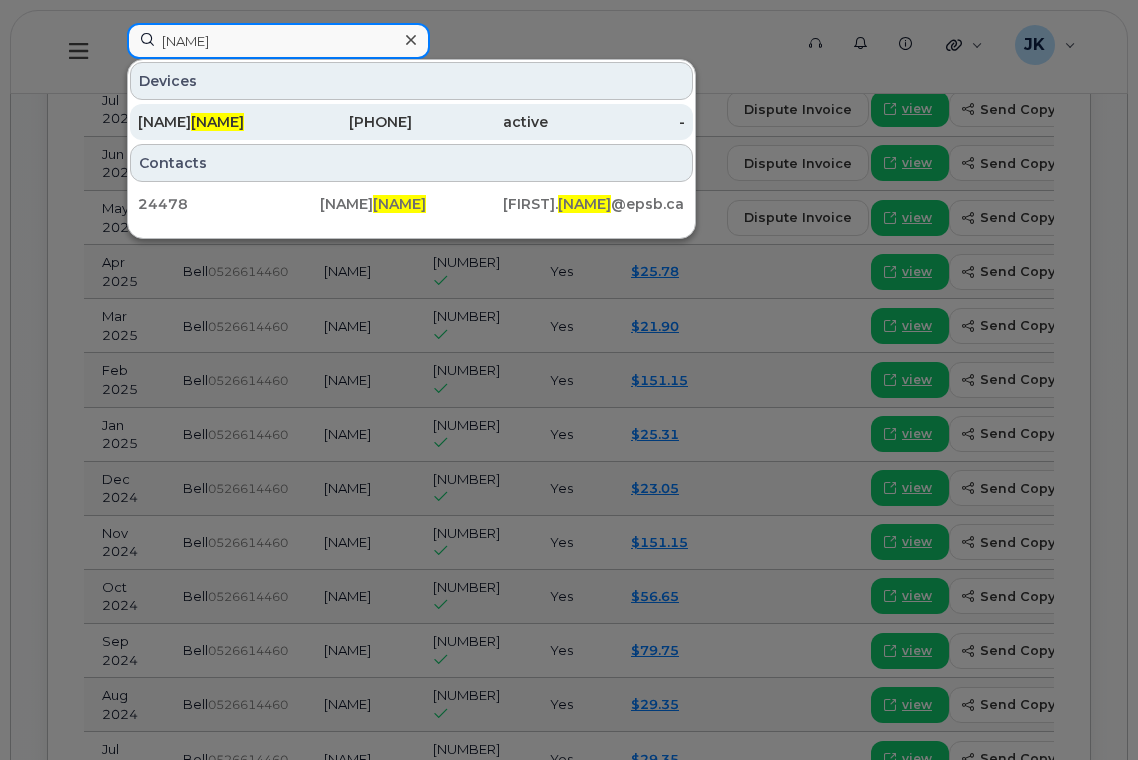 type on "kralkay" 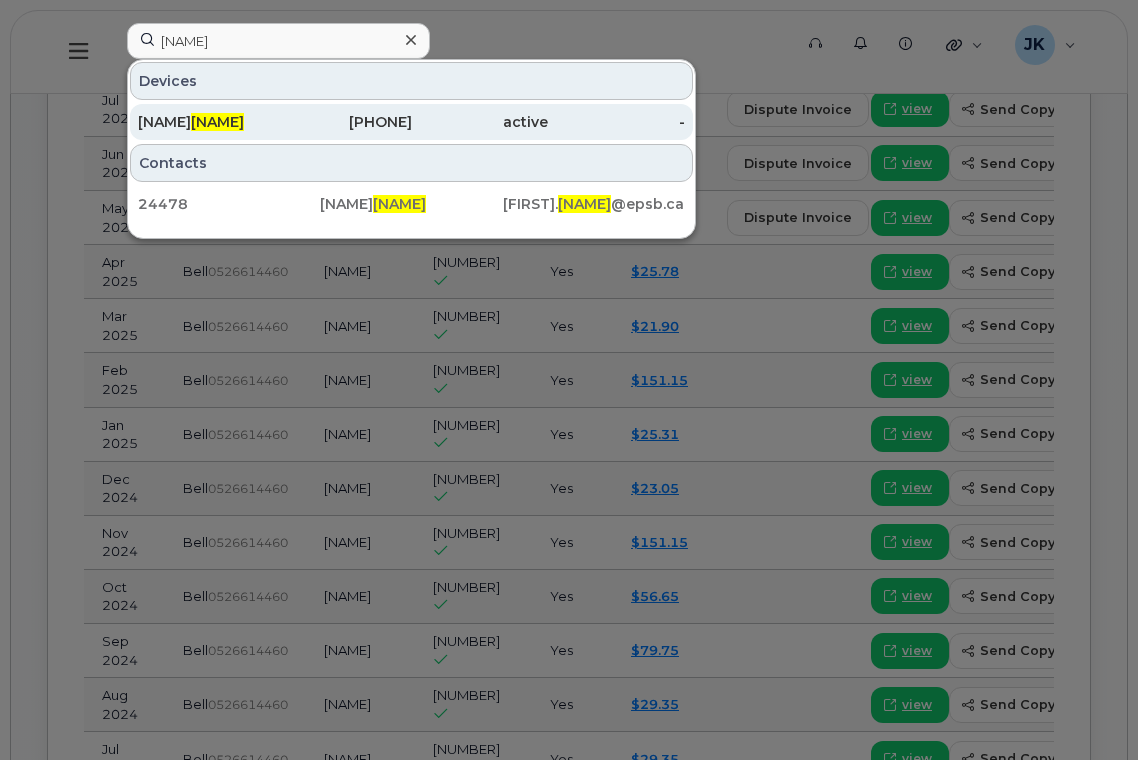 click on "Kralkay" at bounding box center [217, 122] 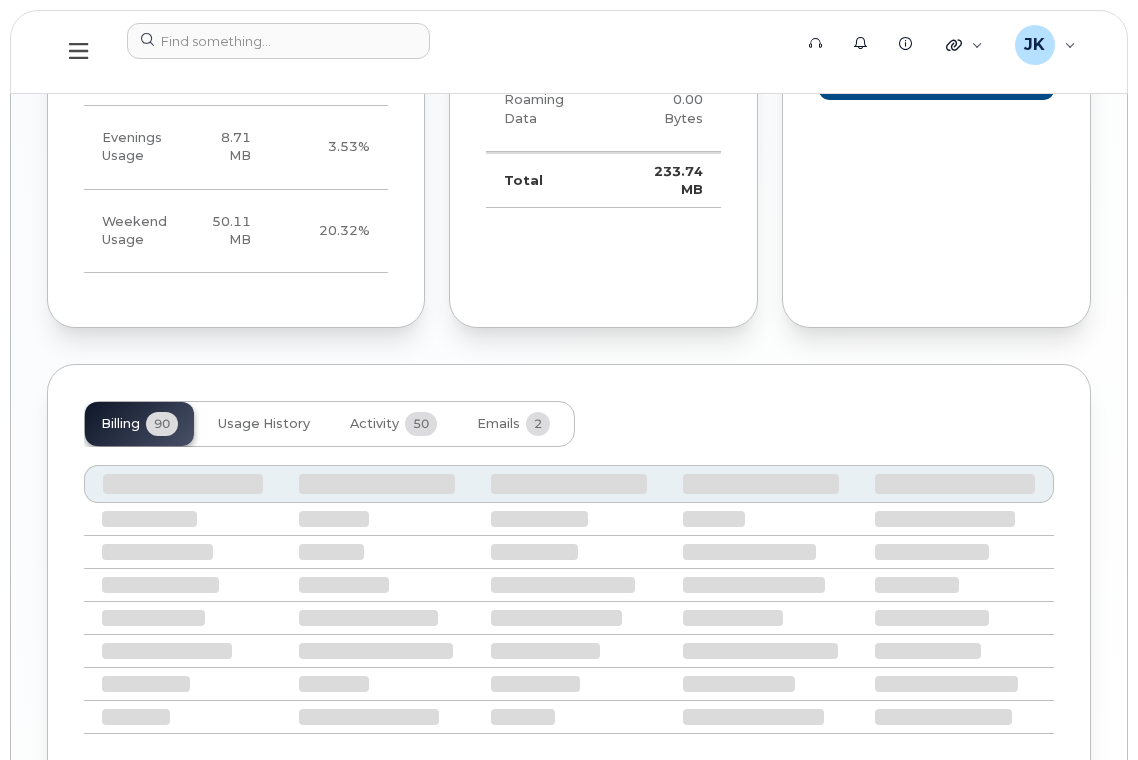 scroll, scrollTop: 1891, scrollLeft: 0, axis: vertical 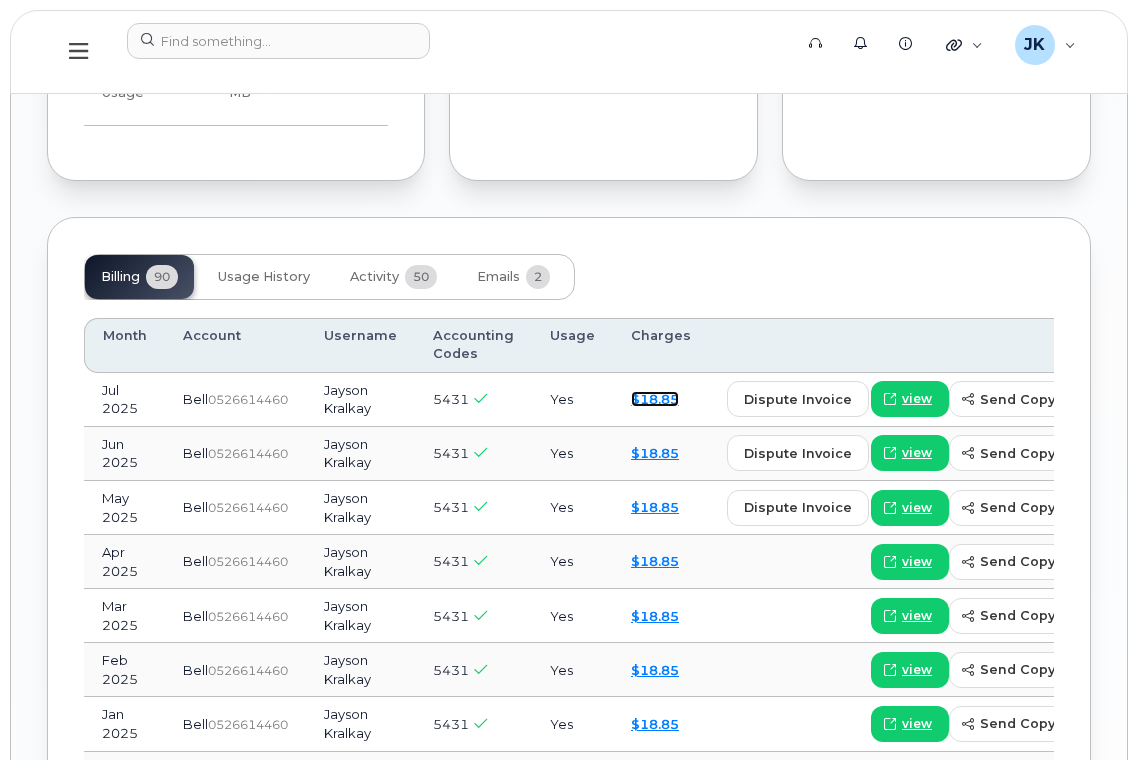 click on "$18.85" at bounding box center [655, 399] 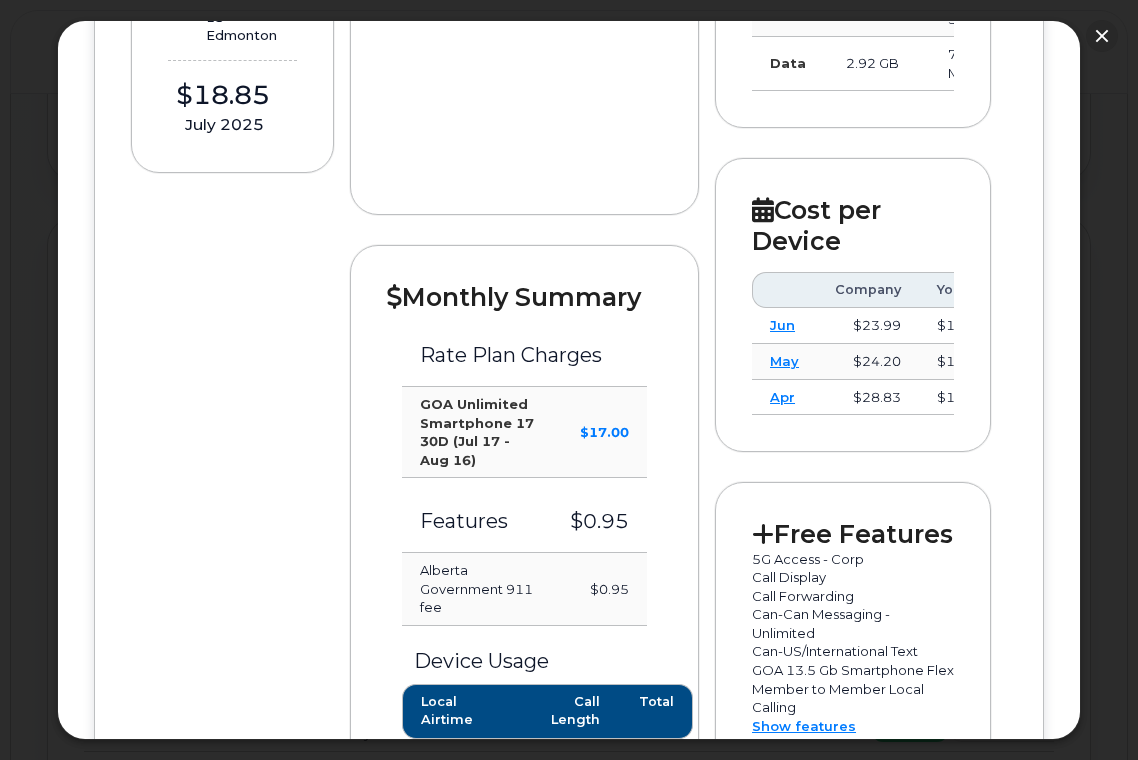scroll, scrollTop: 667, scrollLeft: 0, axis: vertical 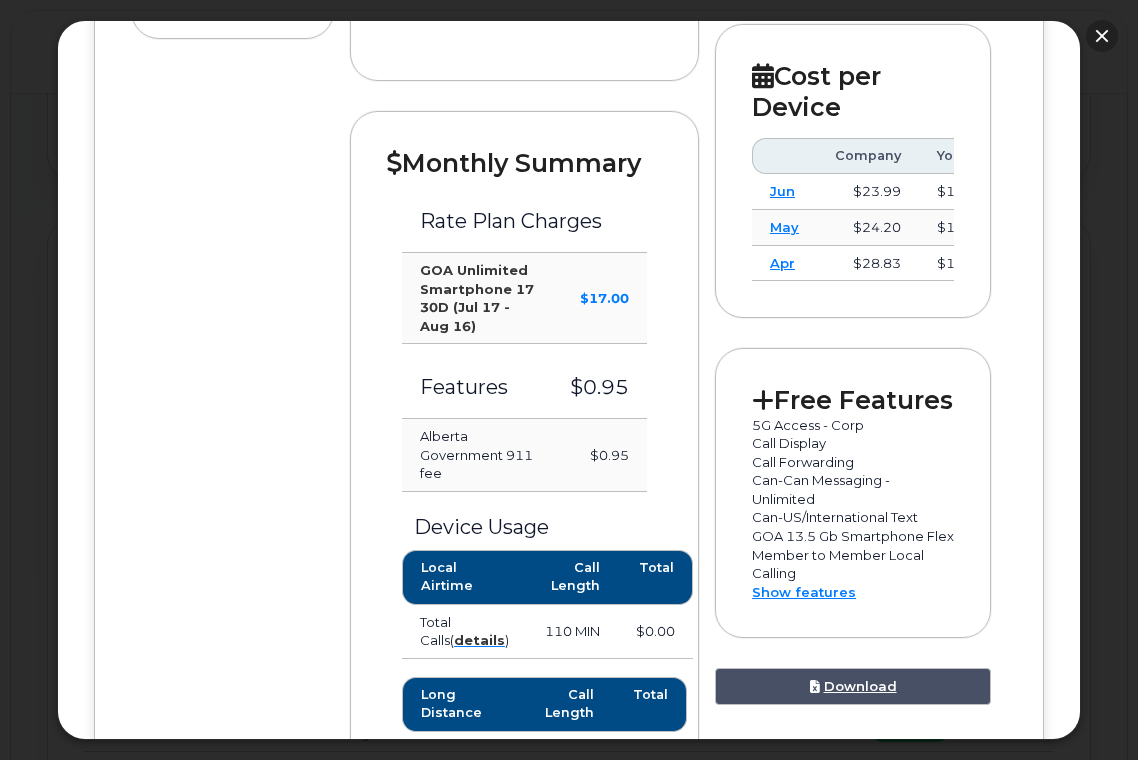 click at bounding box center (1102, 36) 